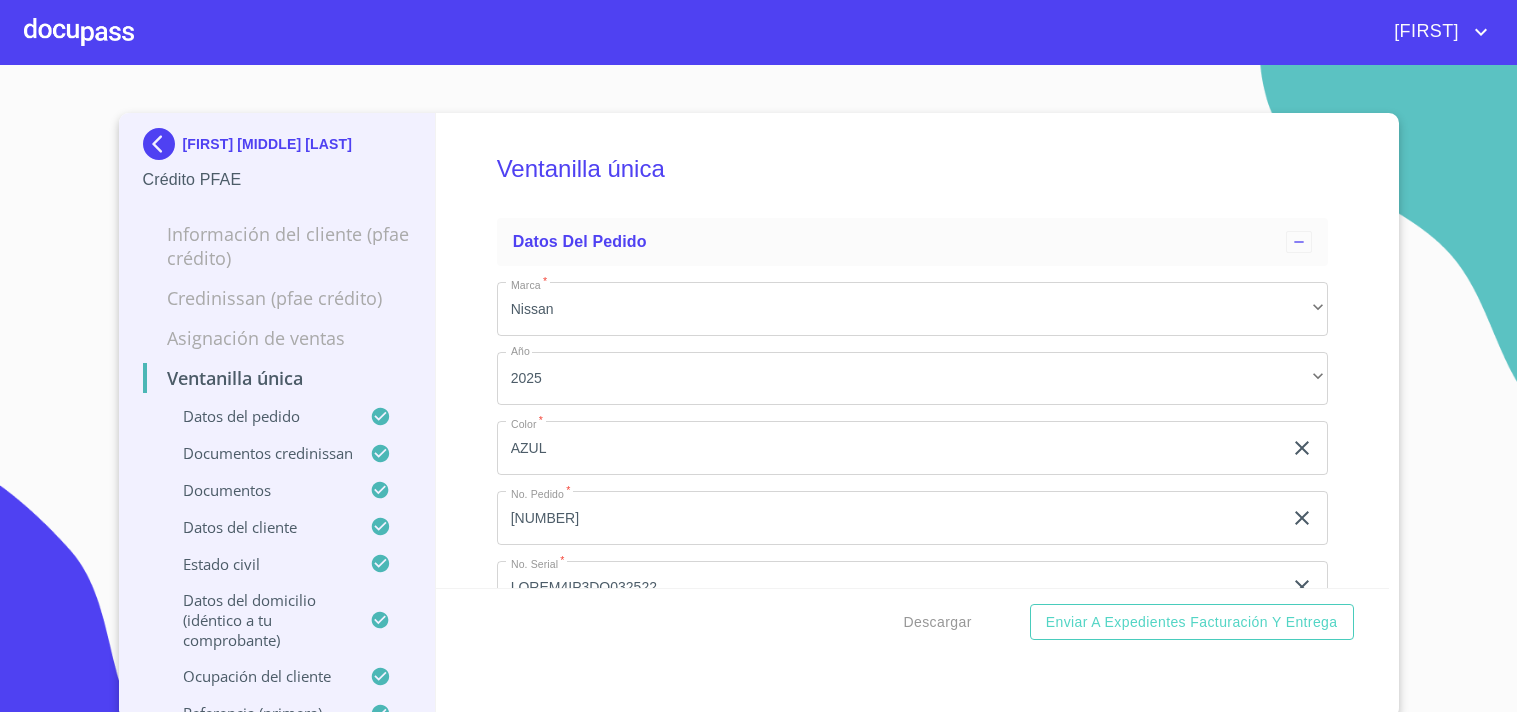 click at bounding box center [79, 32] 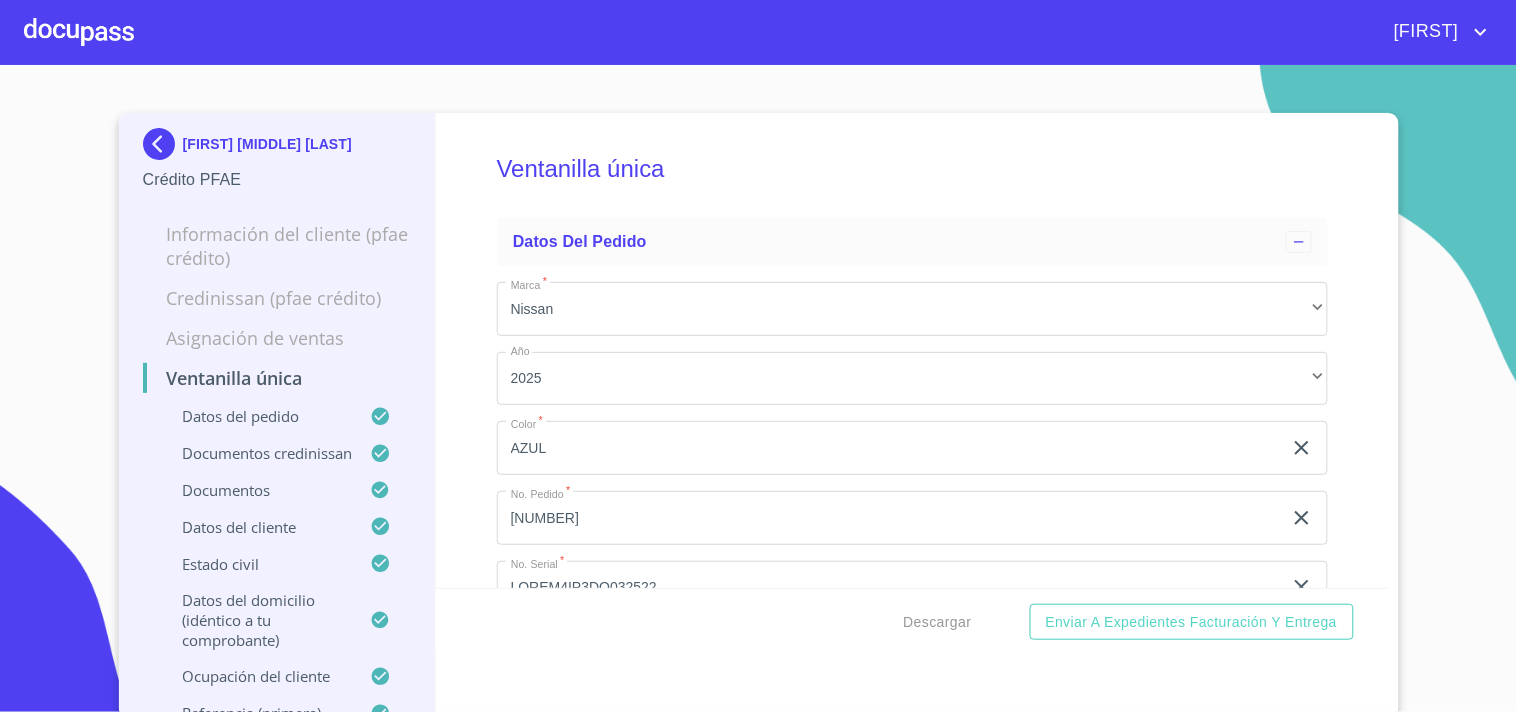 scroll, scrollTop: 7714, scrollLeft: 0, axis: vertical 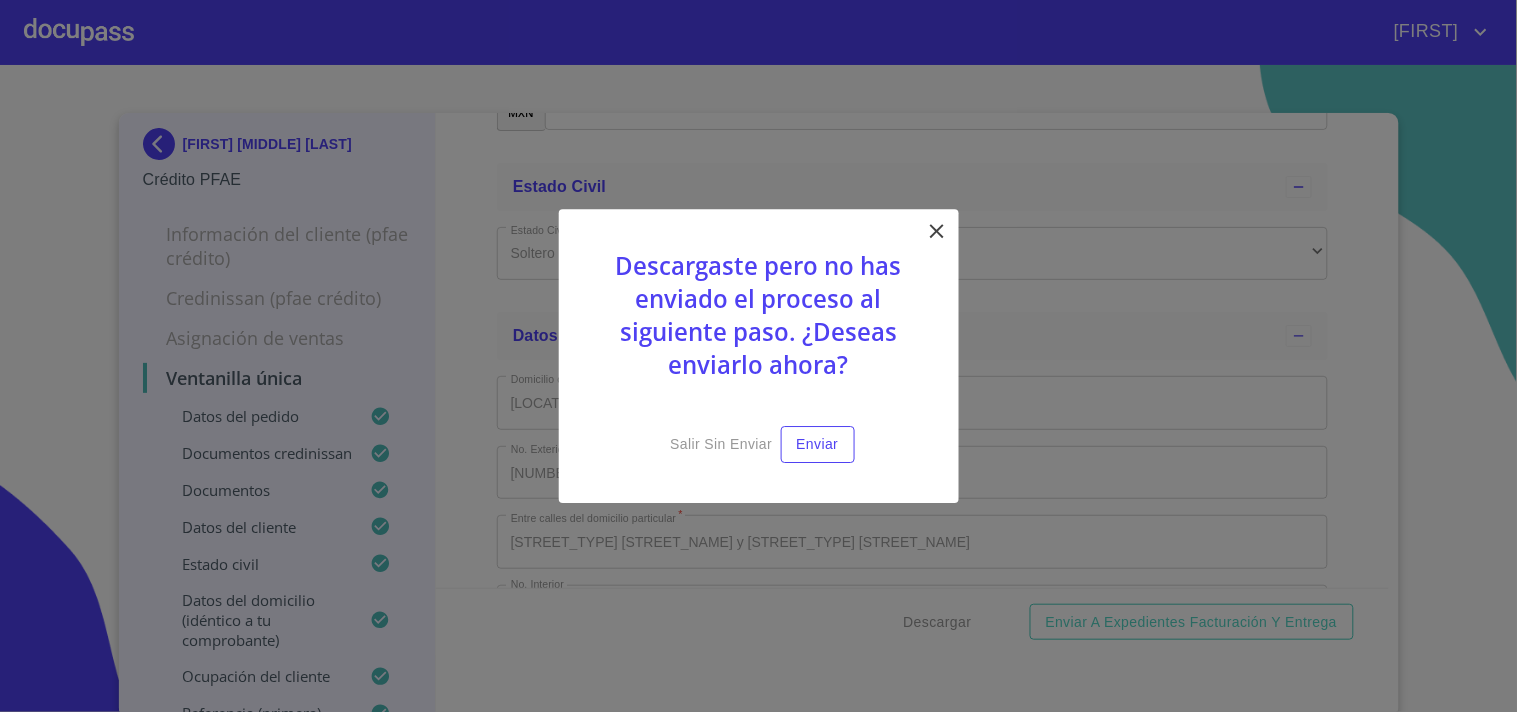 click at bounding box center [937, 231] 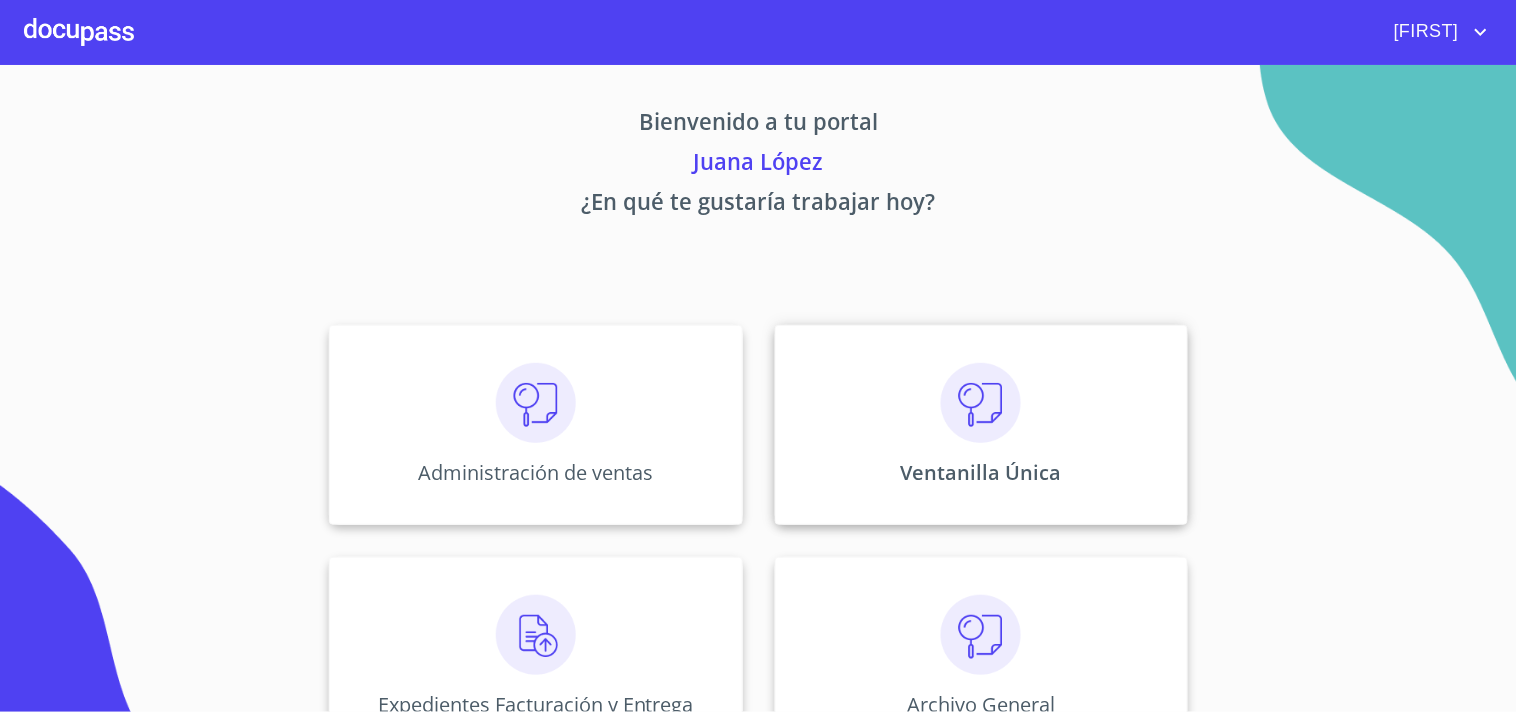 drag, startPoint x: 892, startPoint y: 424, endPoint x: 892, endPoint y: 443, distance: 19 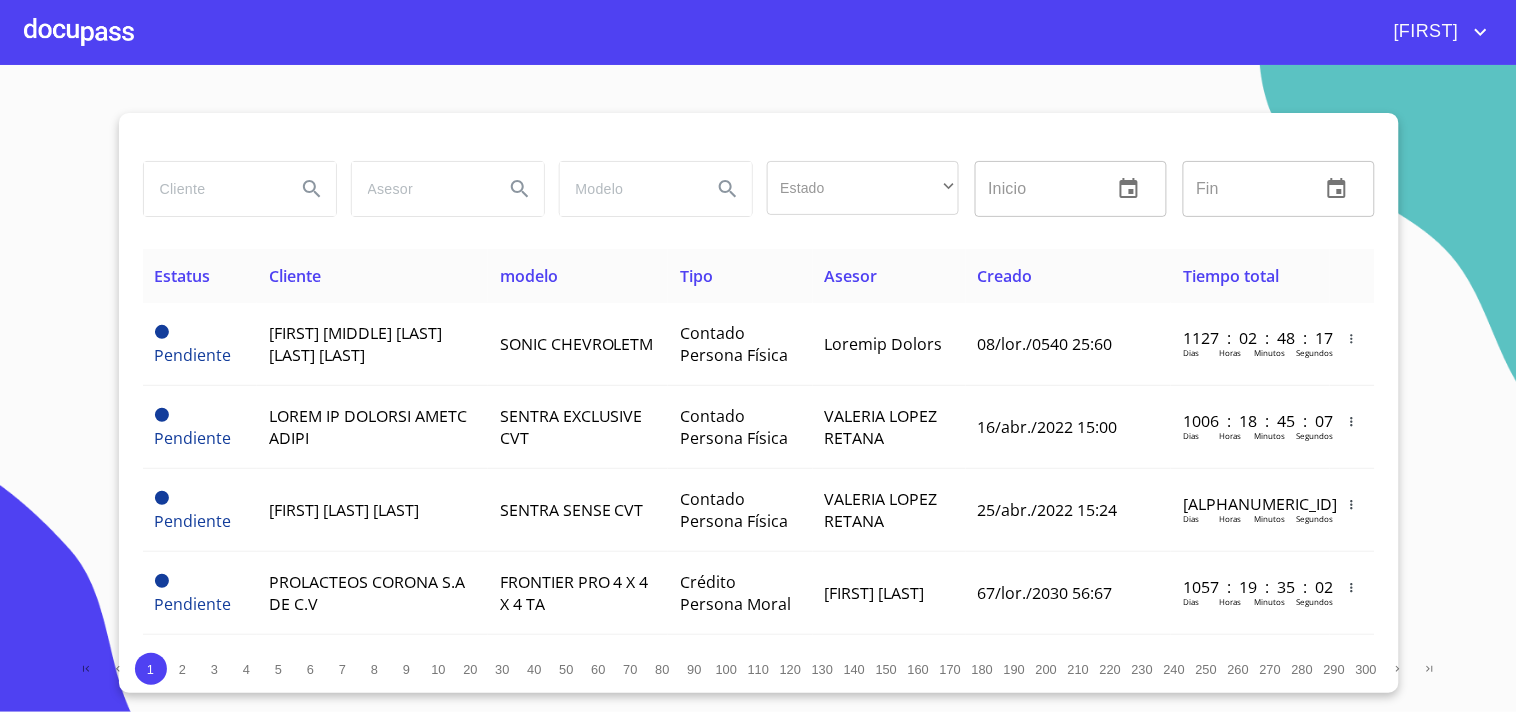 click at bounding box center (759, 137) 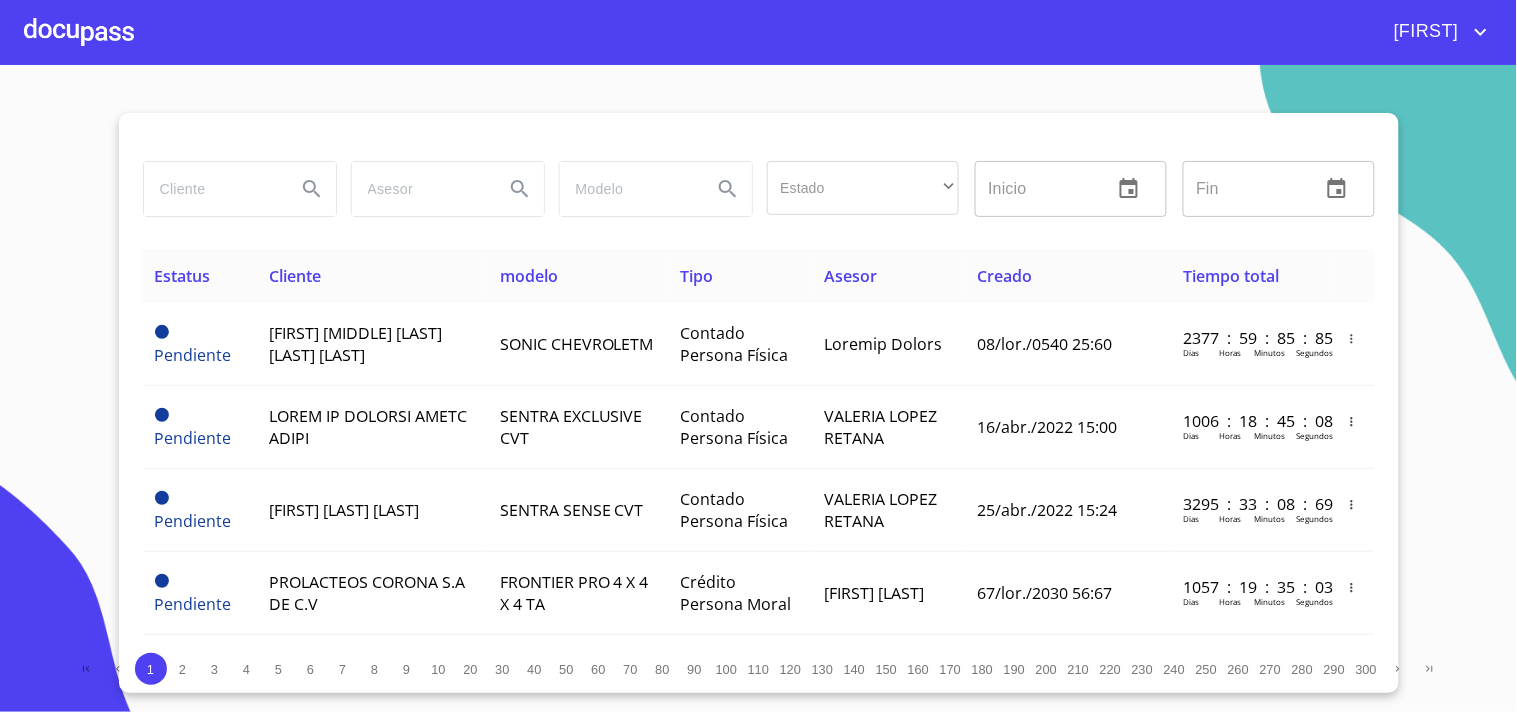 click at bounding box center [212, 189] 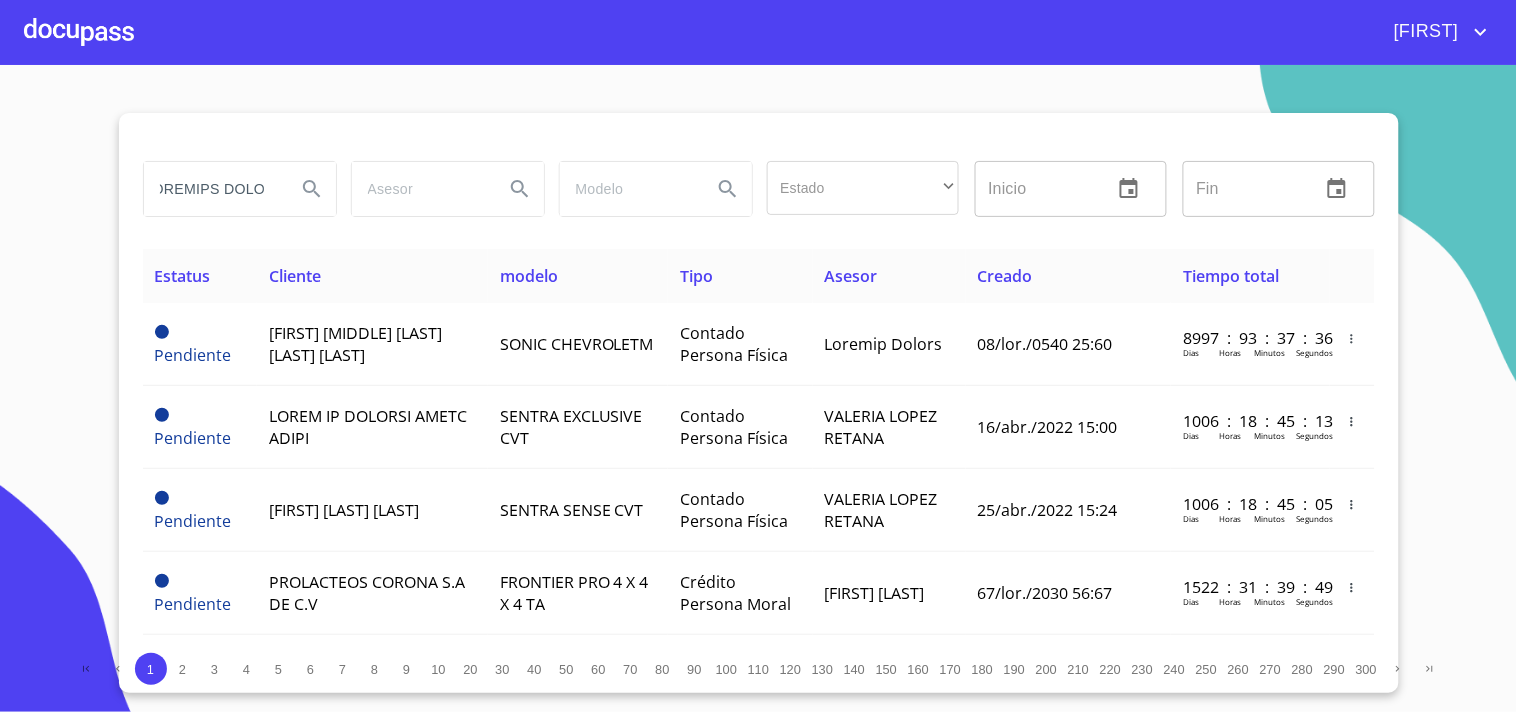 scroll, scrollTop: 0, scrollLeft: 28, axis: horizontal 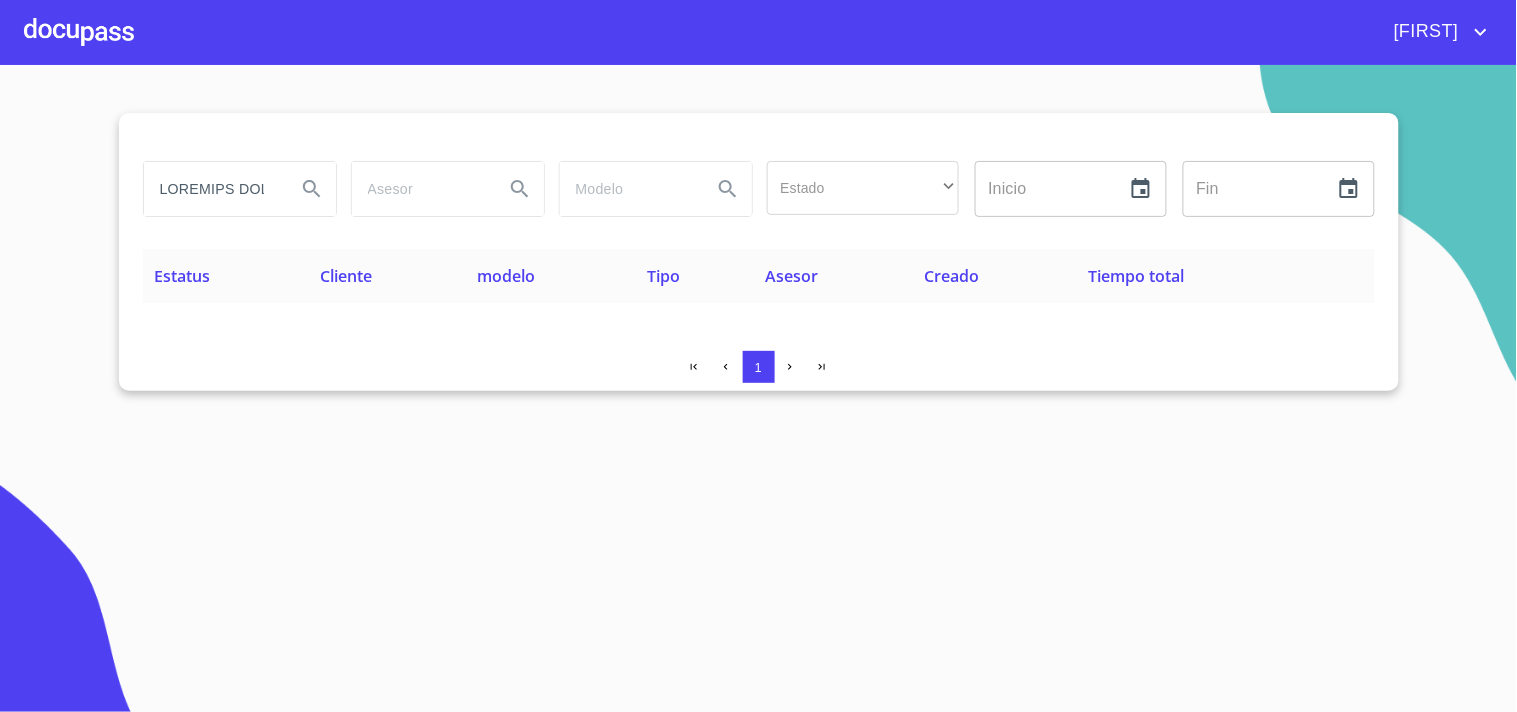drag, startPoint x: 238, startPoint y: 186, endPoint x: 0, endPoint y: 245, distance: 245.204 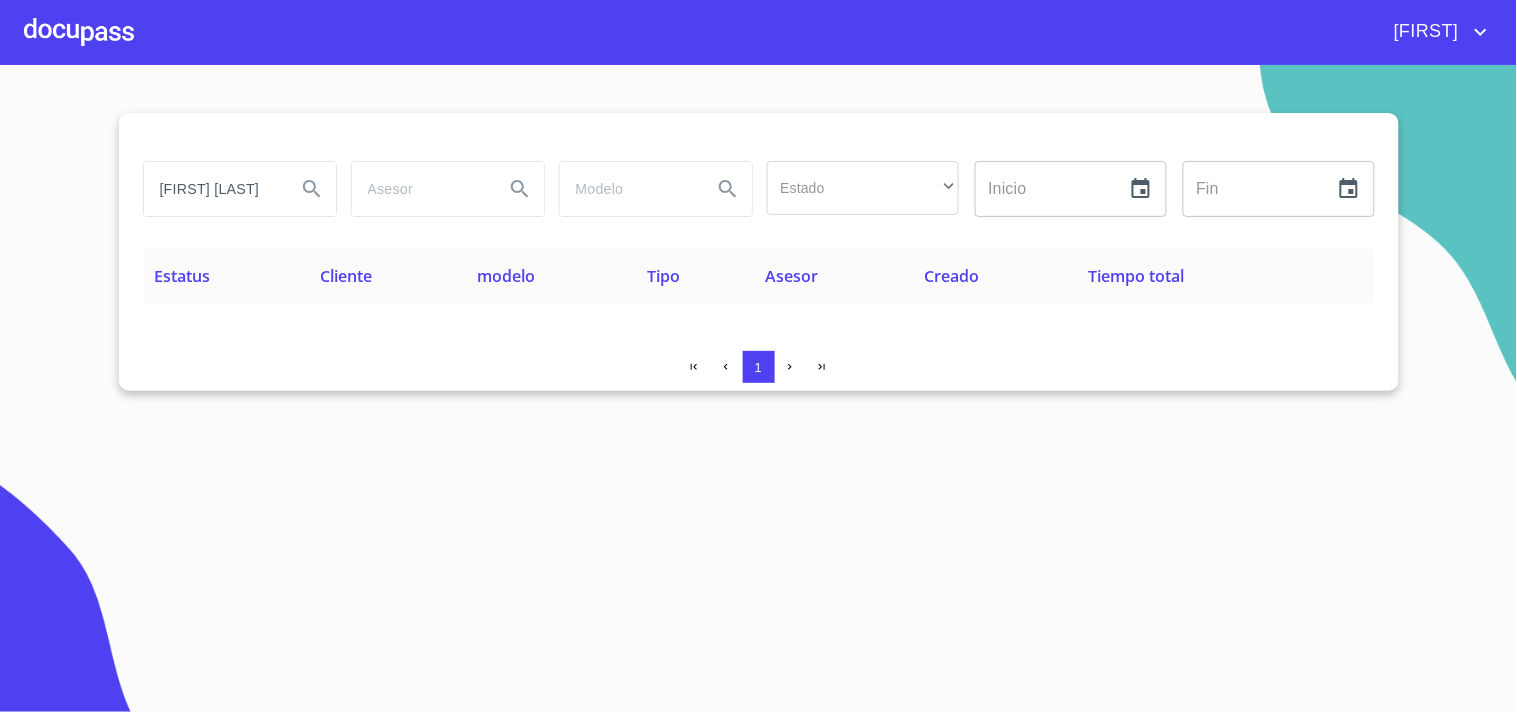 scroll, scrollTop: 0, scrollLeft: 30, axis: horizontal 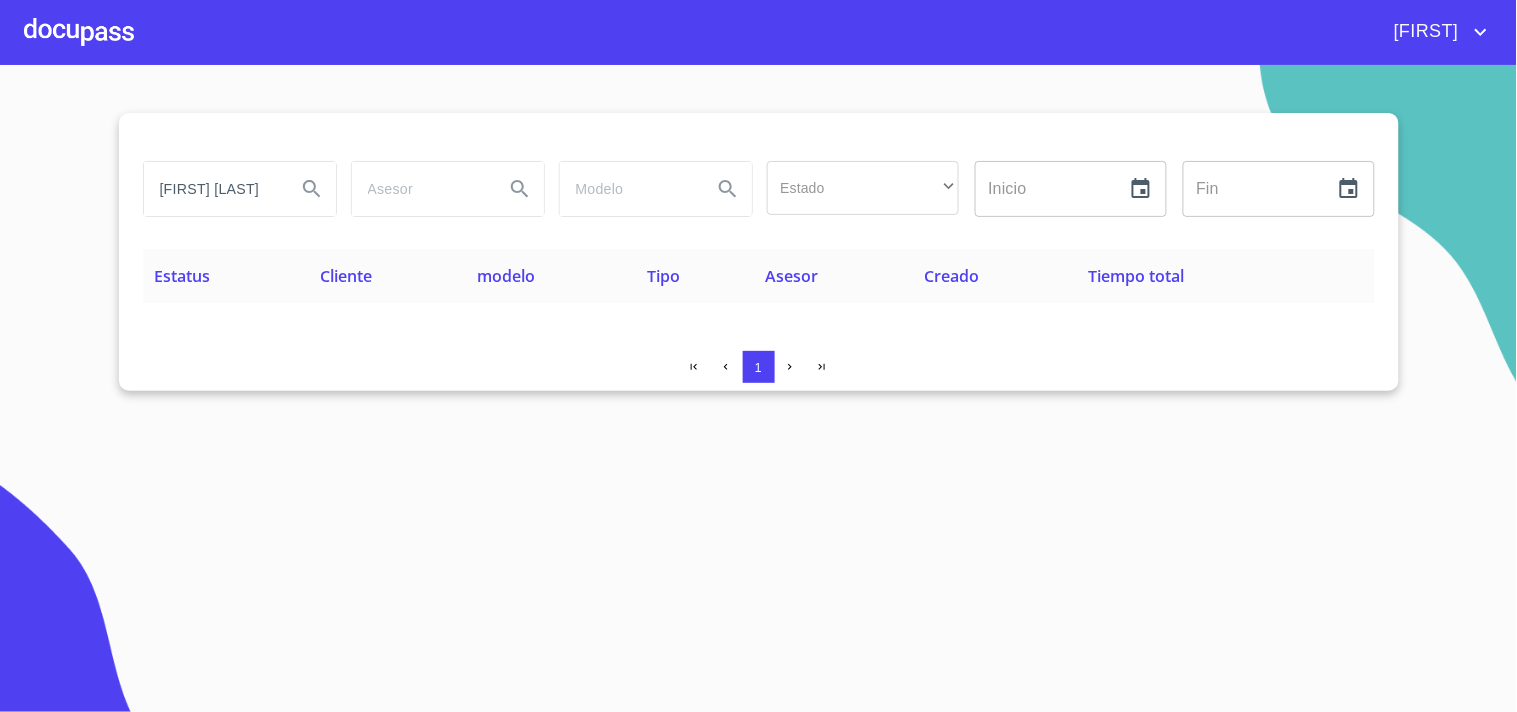 type on "[FIRST] [LAST]" 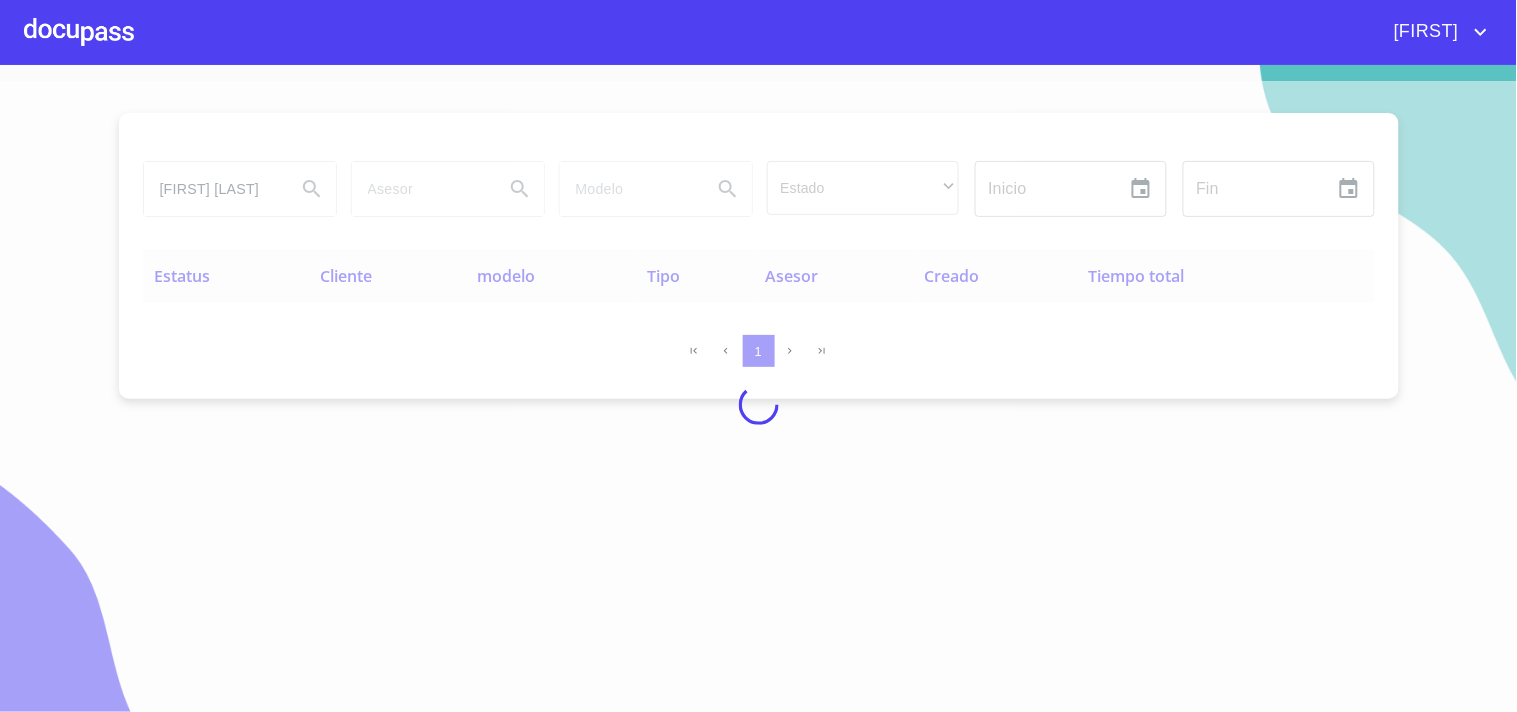 scroll, scrollTop: 0, scrollLeft: 0, axis: both 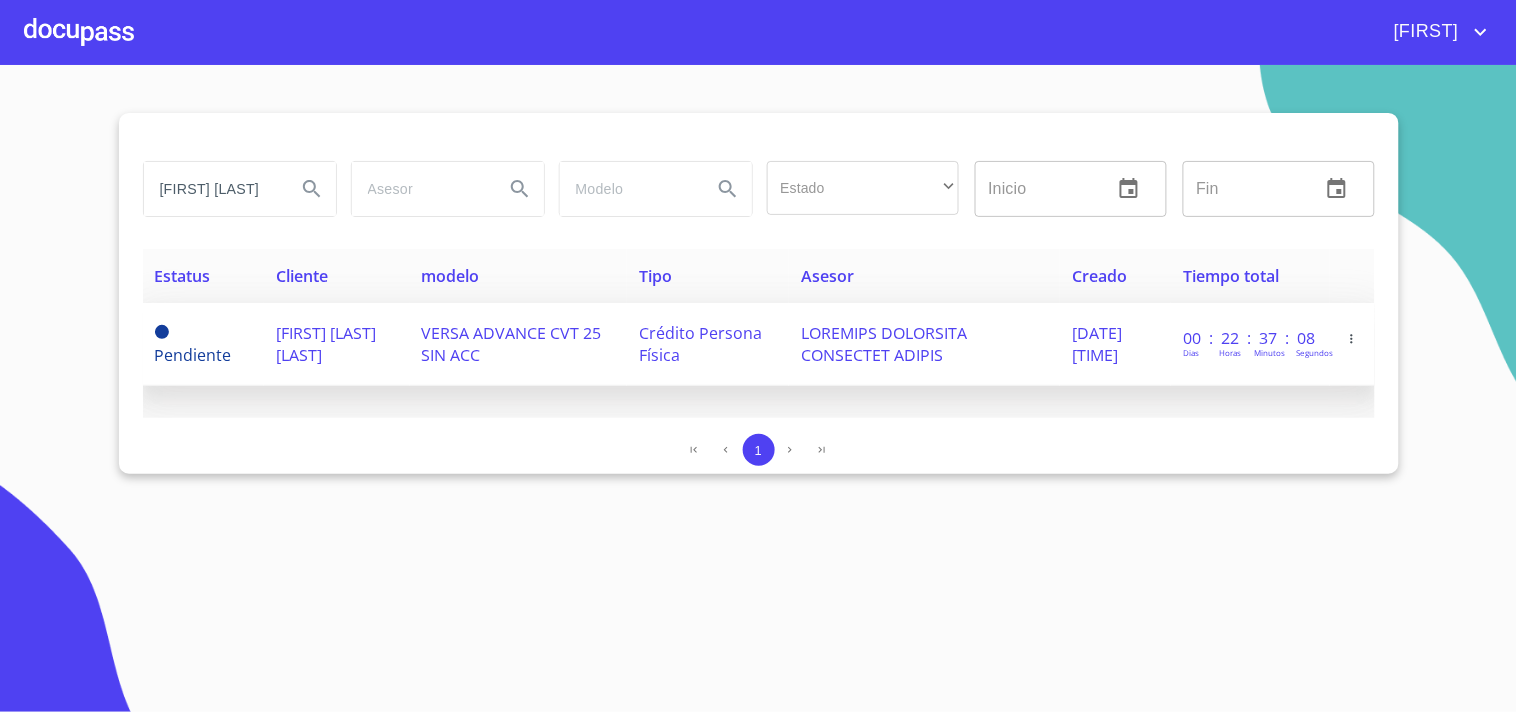 drag, startPoint x: 397, startPoint y: 335, endPoint x: 405, endPoint y: 350, distance: 17 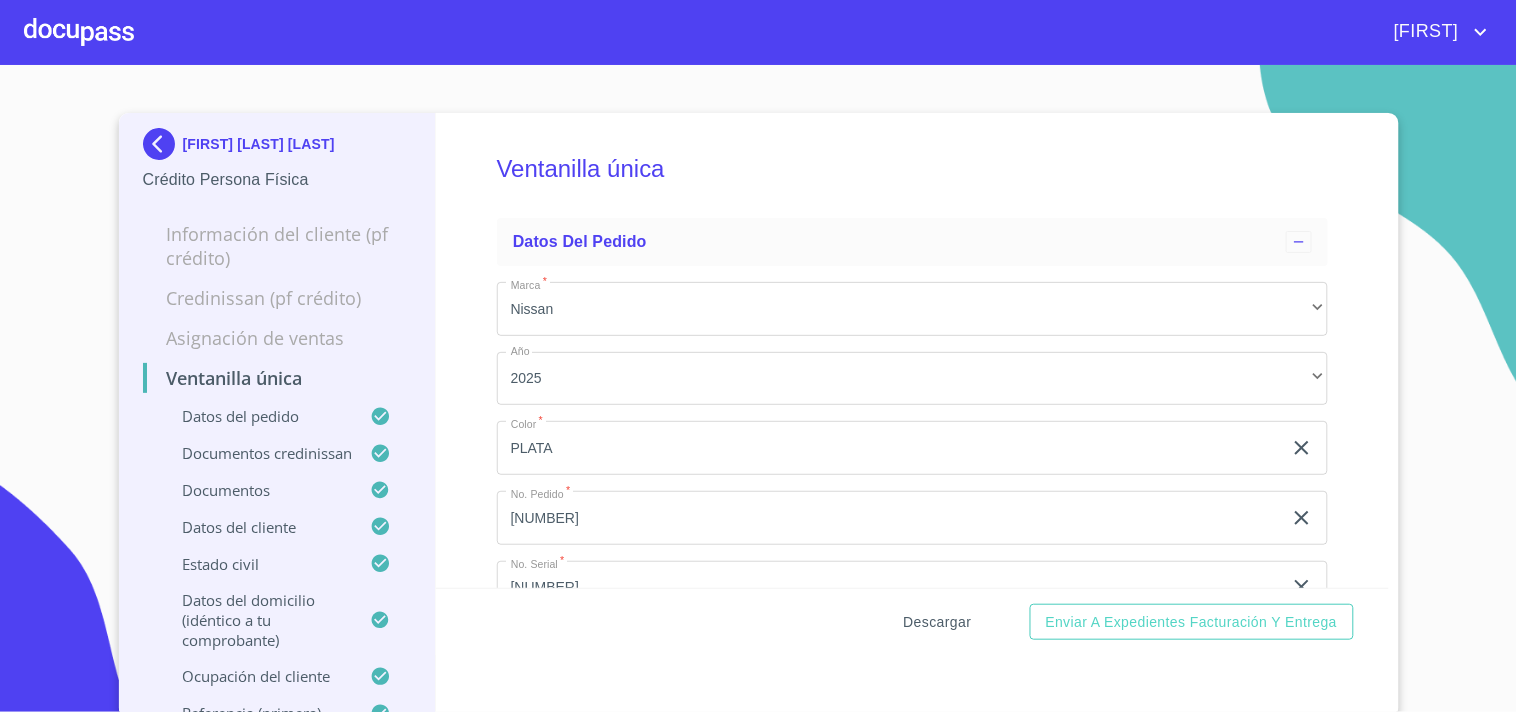 click on "Descargar" at bounding box center [938, 622] 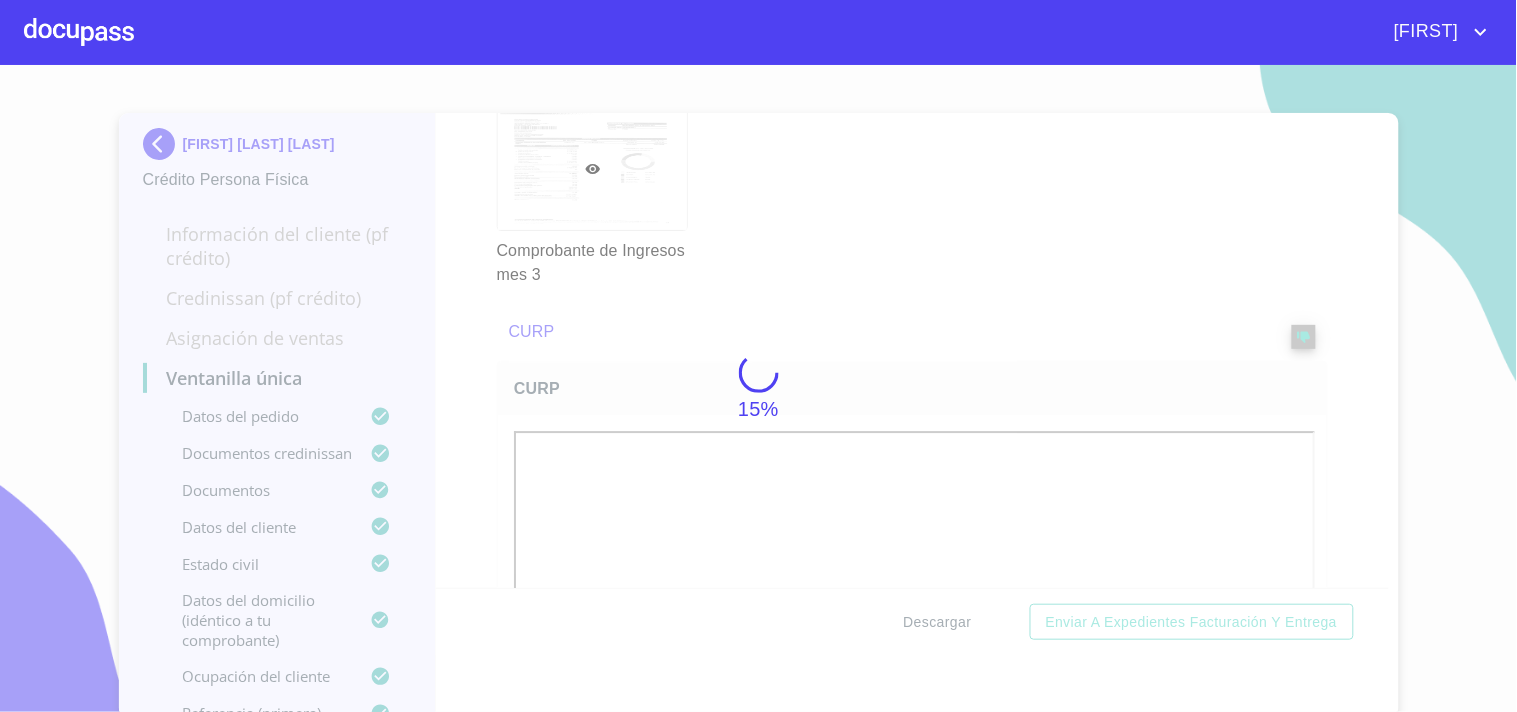 scroll, scrollTop: 3850, scrollLeft: 0, axis: vertical 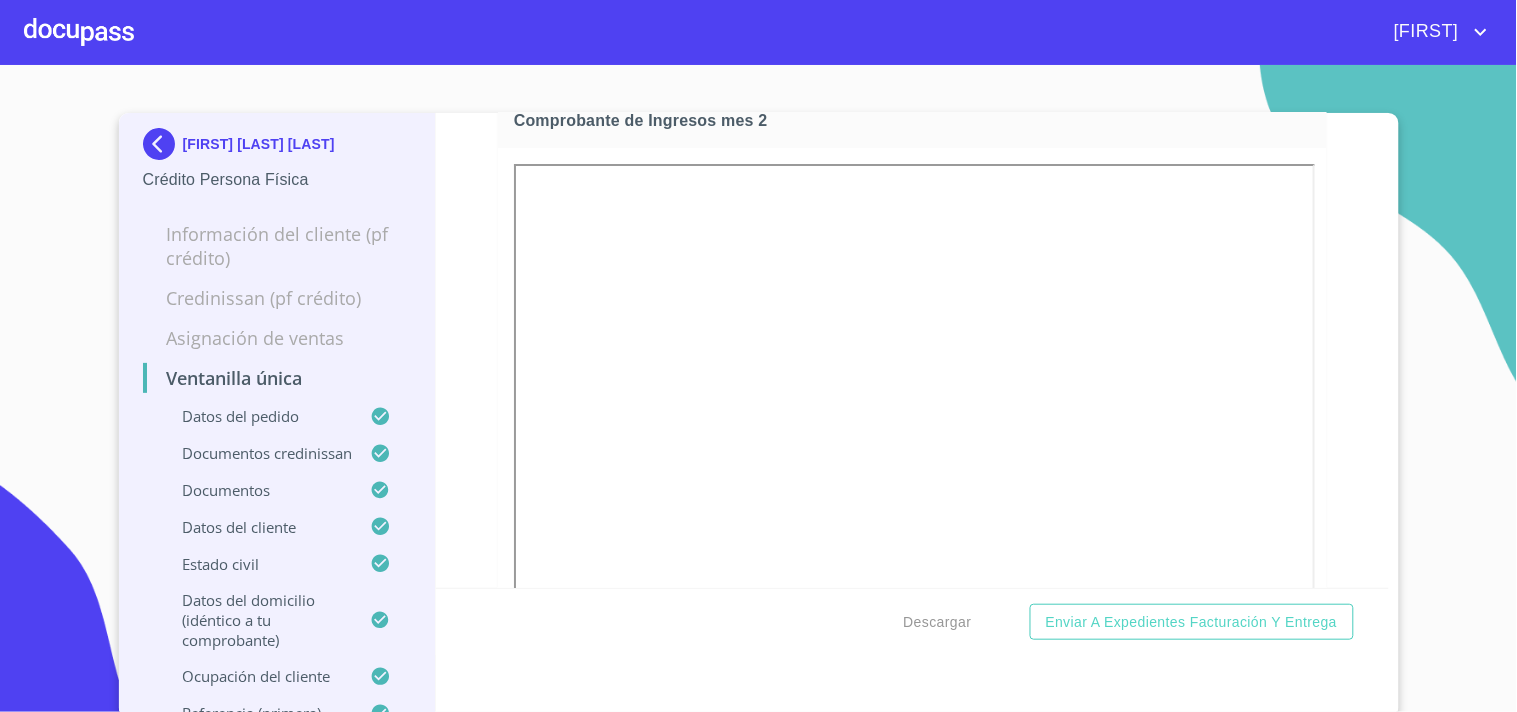 click at bounding box center (79, 32) 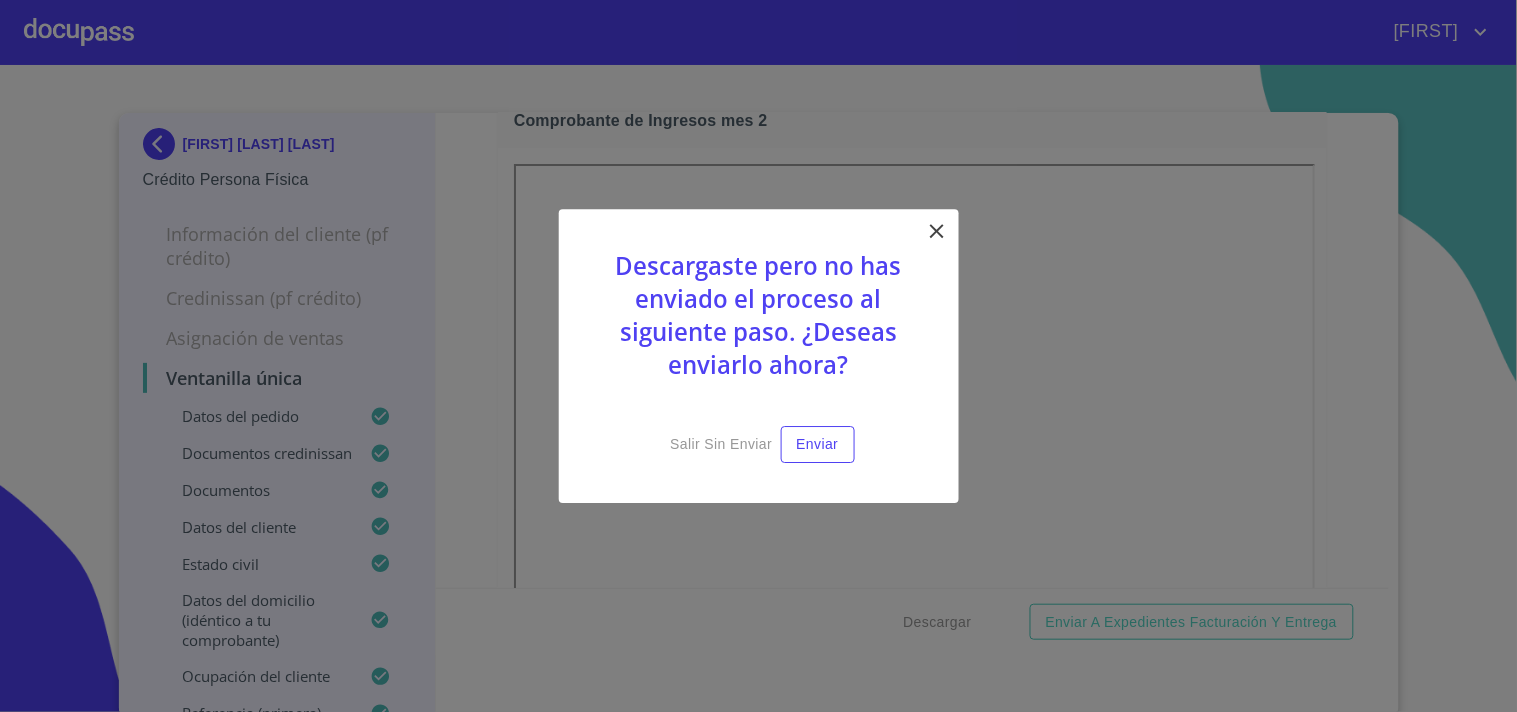click at bounding box center [937, 231] 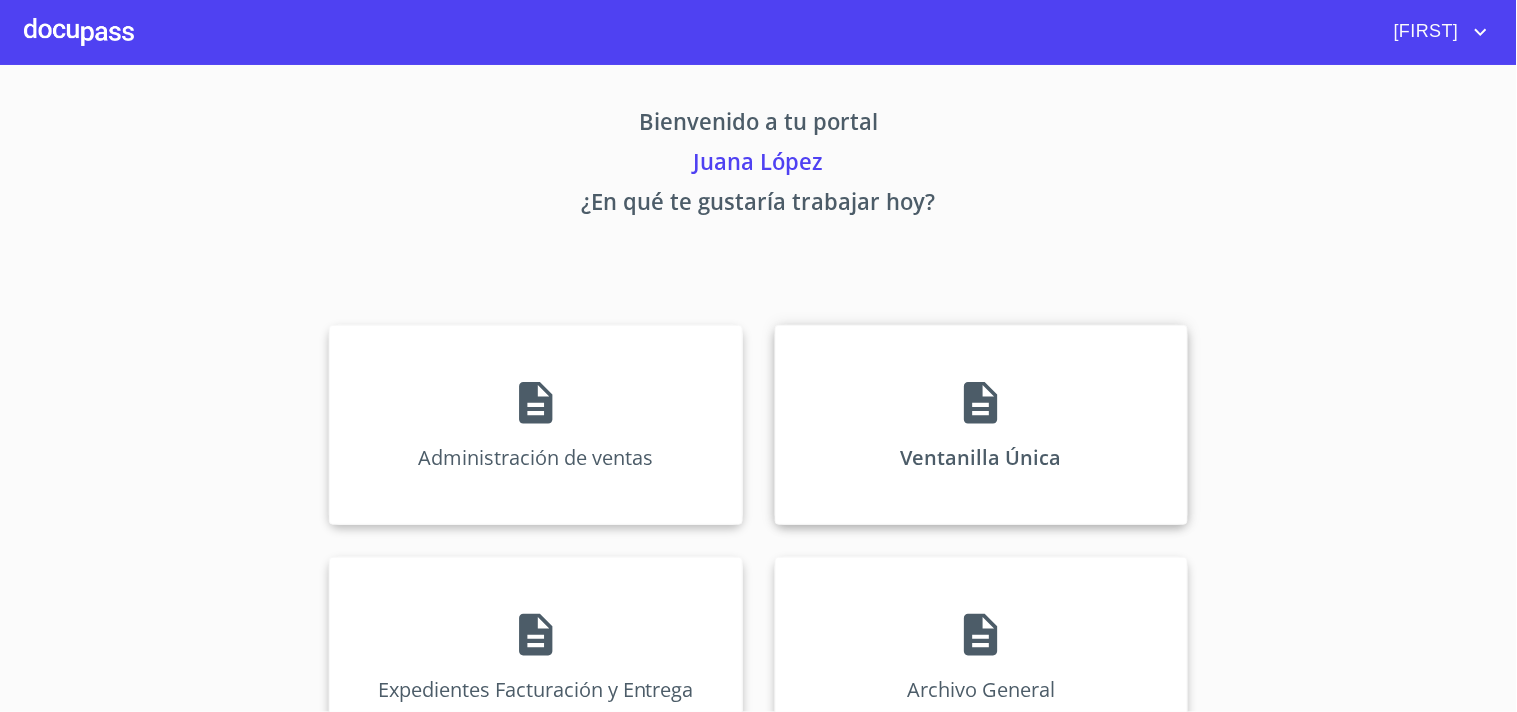 click at bounding box center (536, 403) 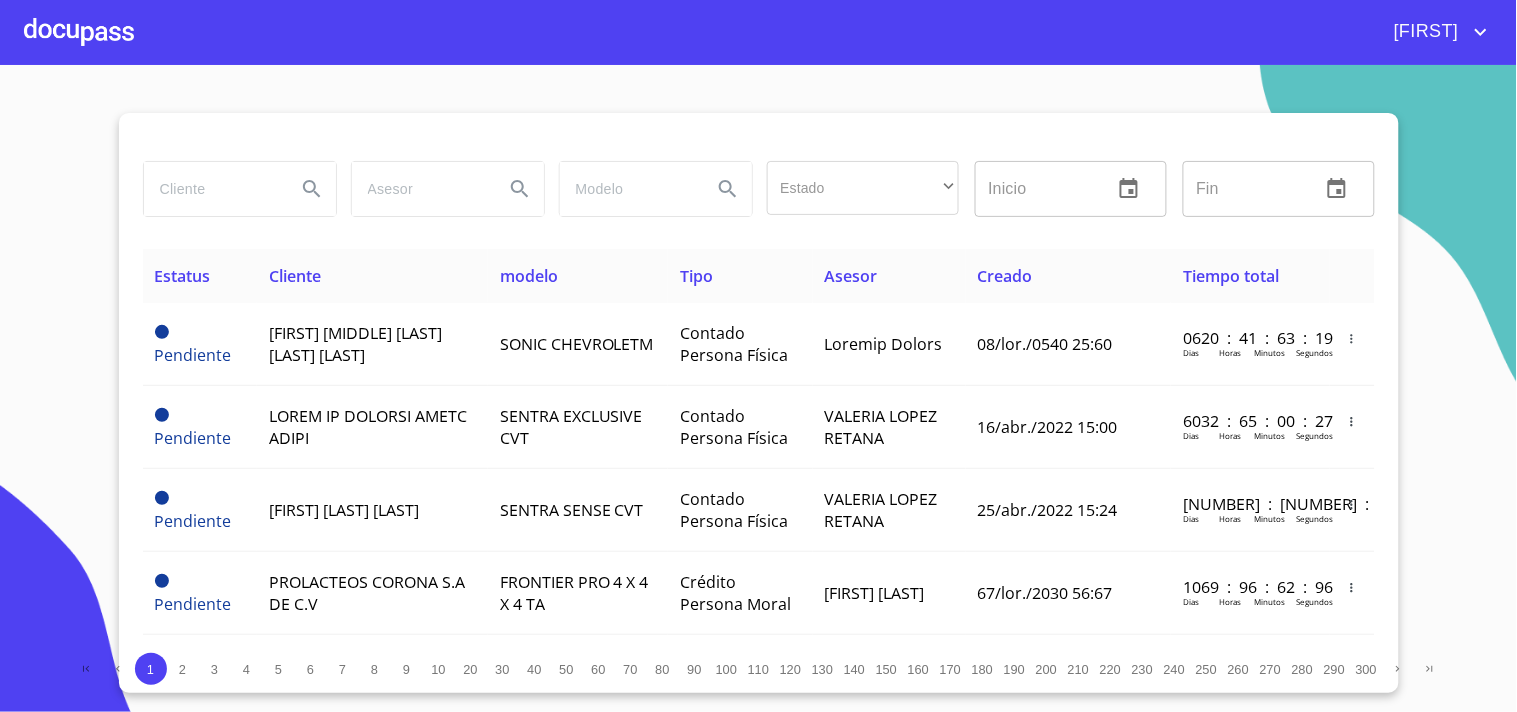 click at bounding box center [239, 189] 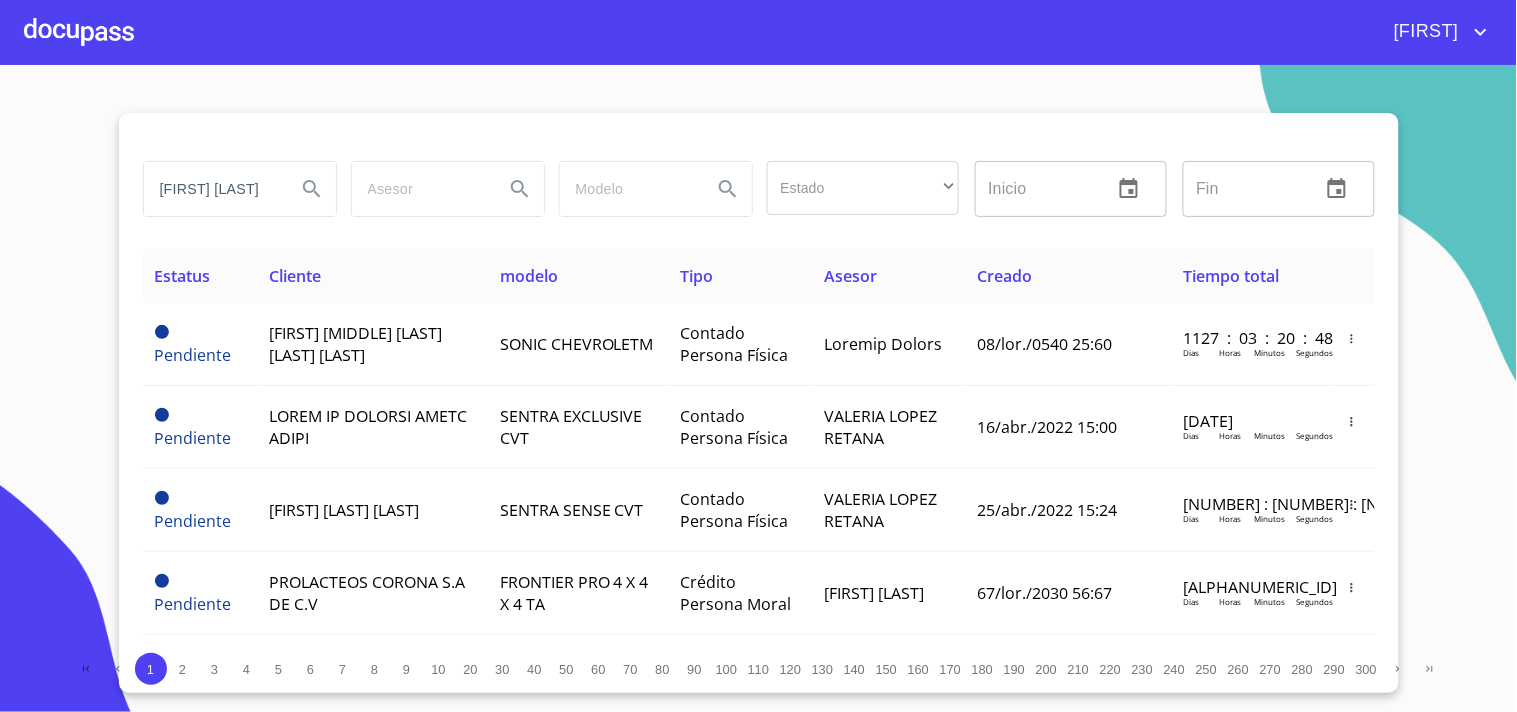 scroll, scrollTop: 0, scrollLeft: 18, axis: horizontal 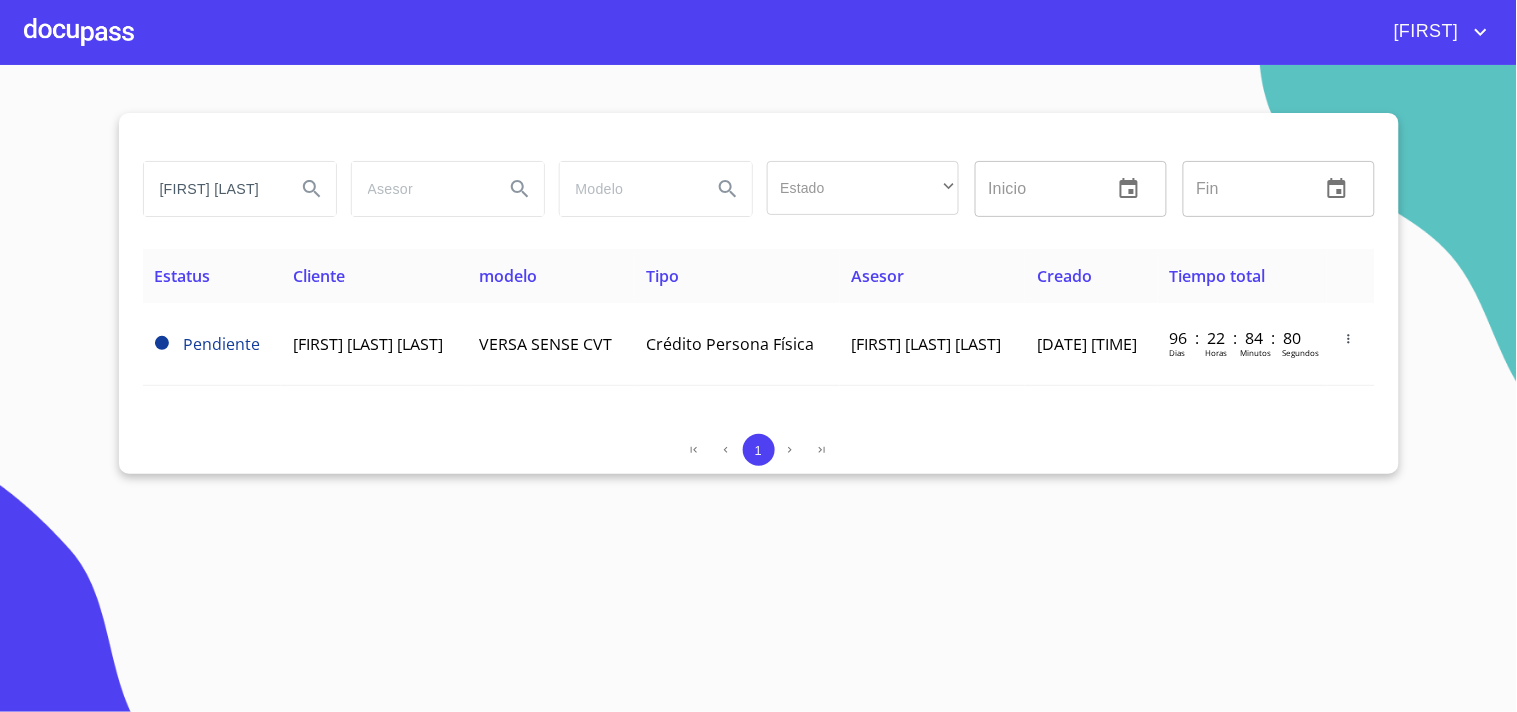 drag, startPoint x: 268, startPoint y: 170, endPoint x: 0, endPoint y: 208, distance: 270.68063 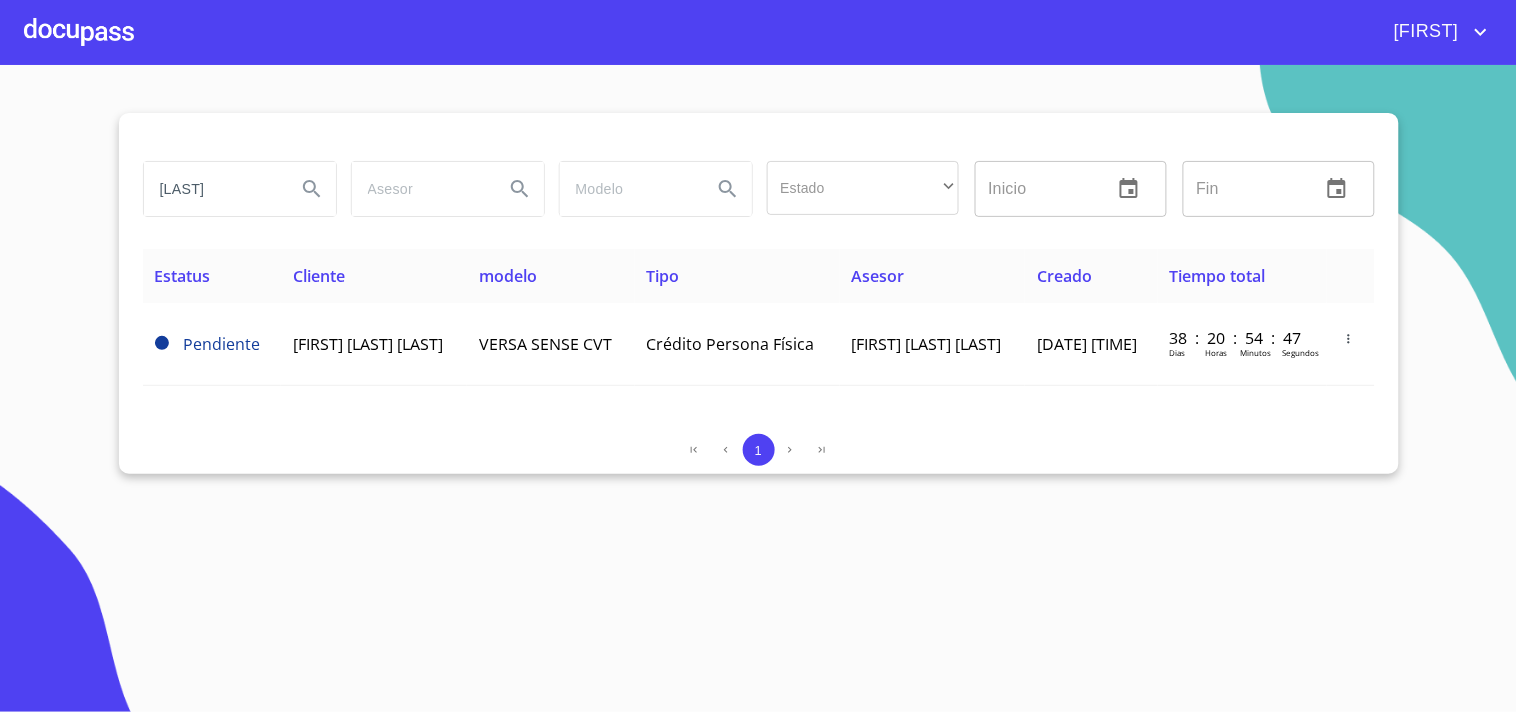 scroll, scrollTop: 0, scrollLeft: 15, axis: horizontal 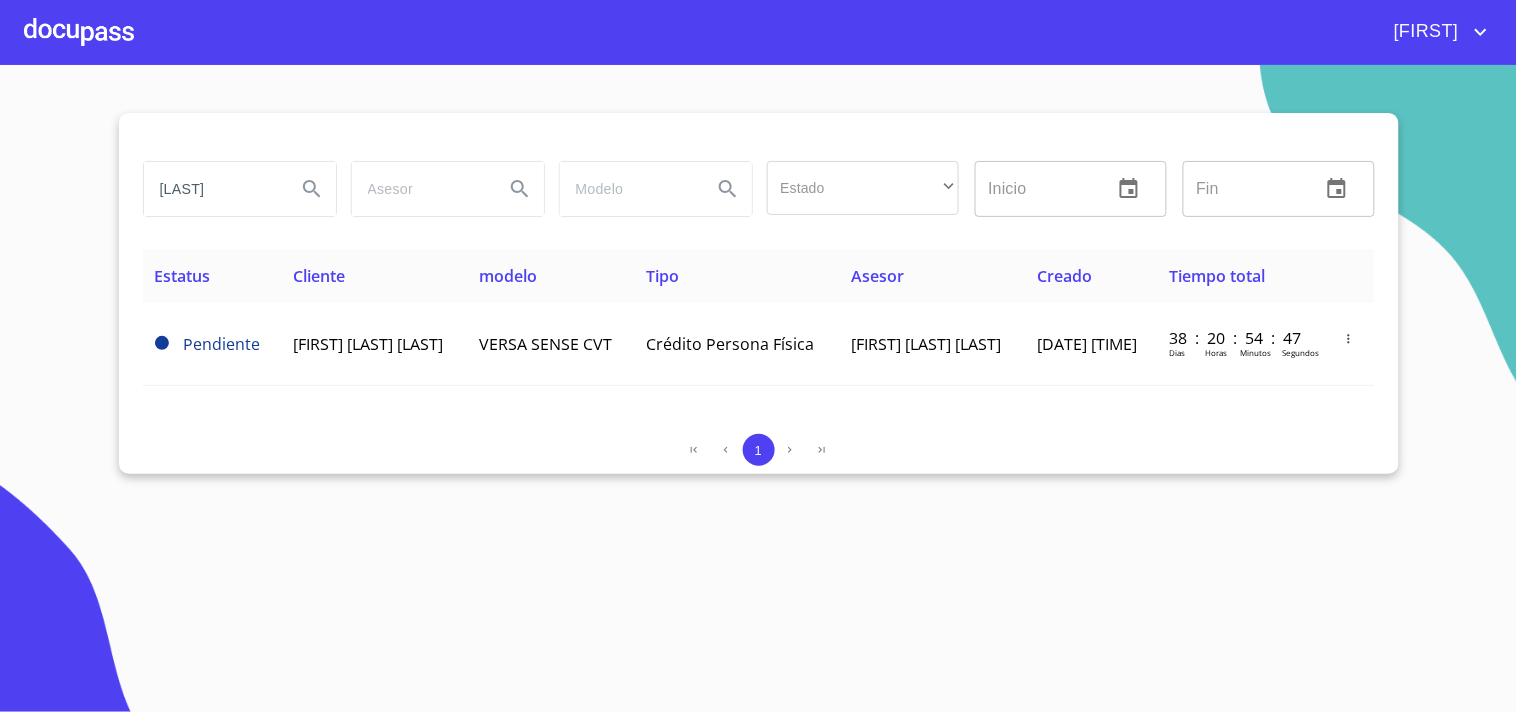 type on "[LAST]" 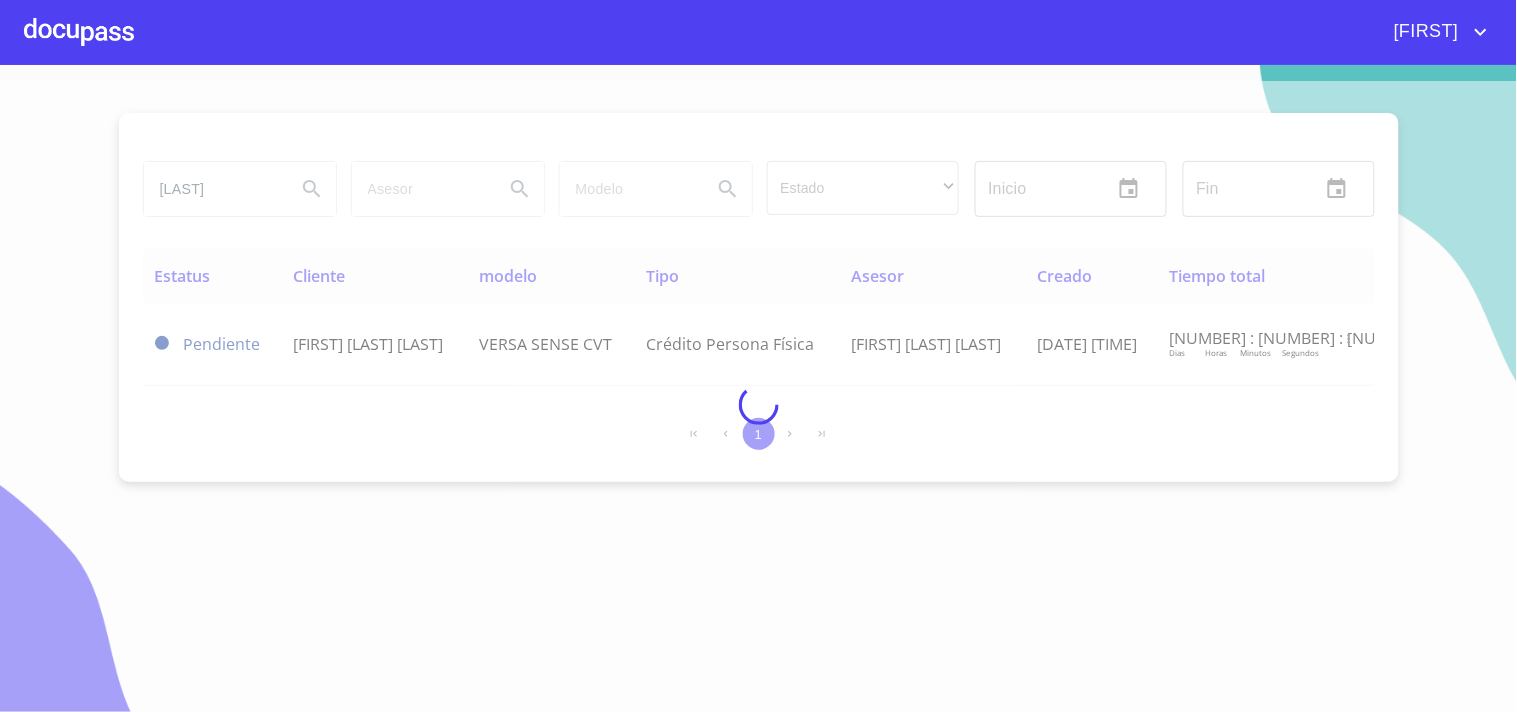 scroll, scrollTop: 0, scrollLeft: 0, axis: both 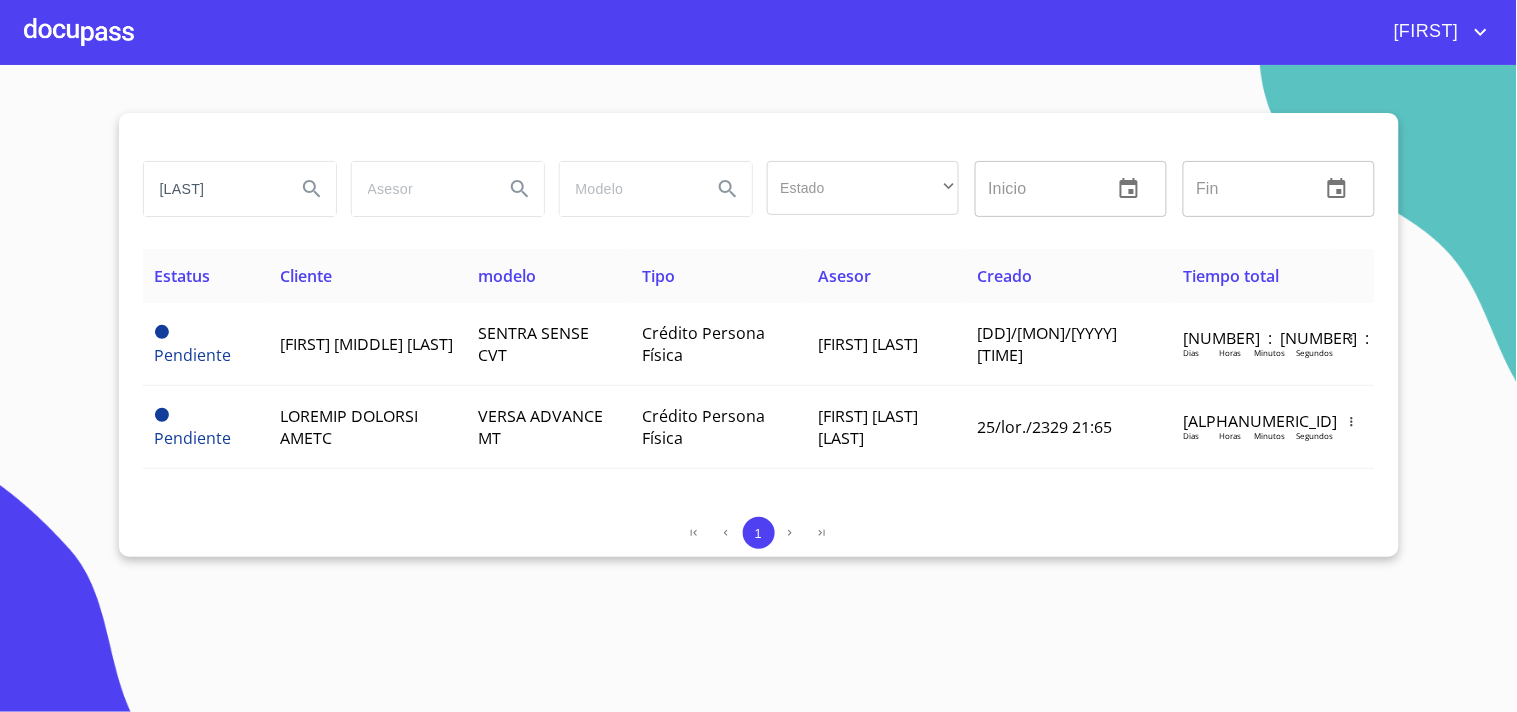 click at bounding box center (79, 32) 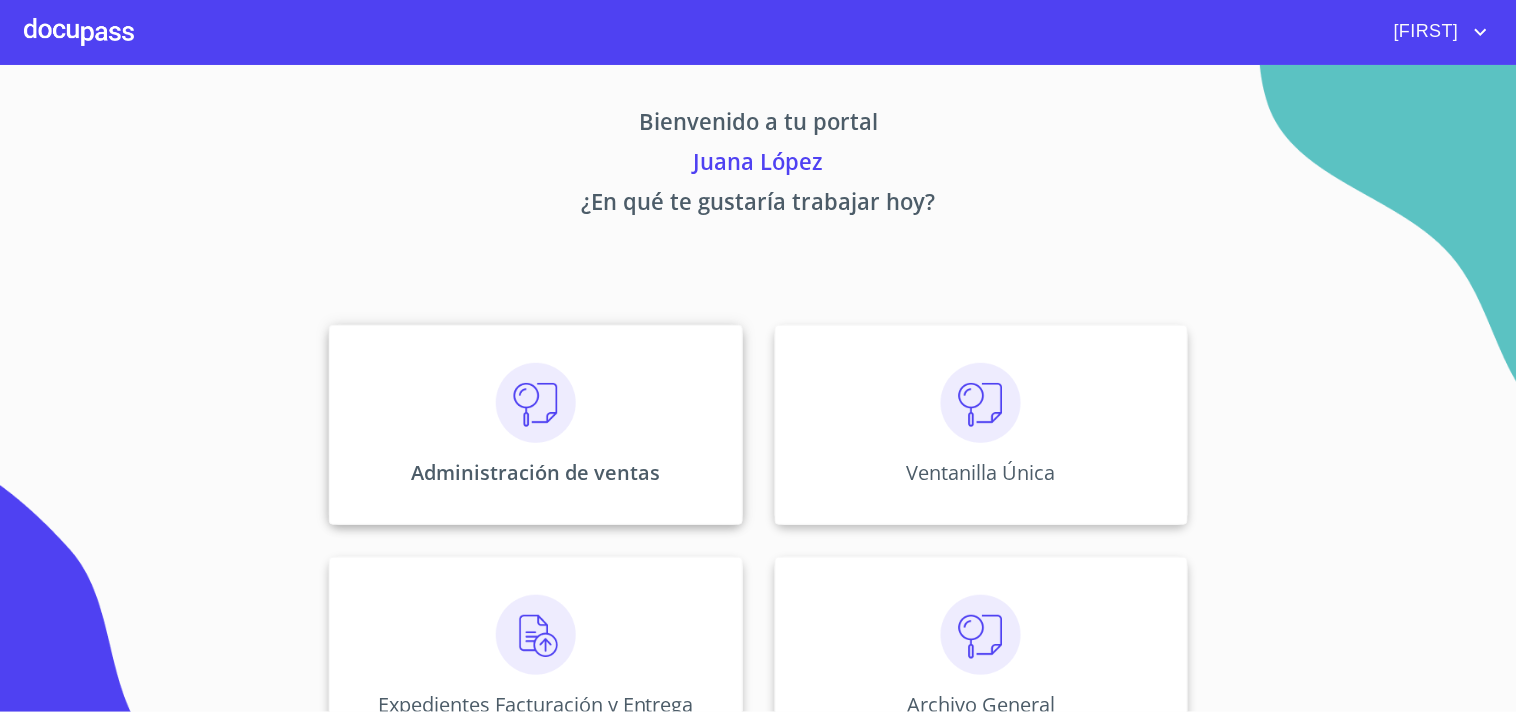 click on "Administración de ventas" at bounding box center [535, 425] 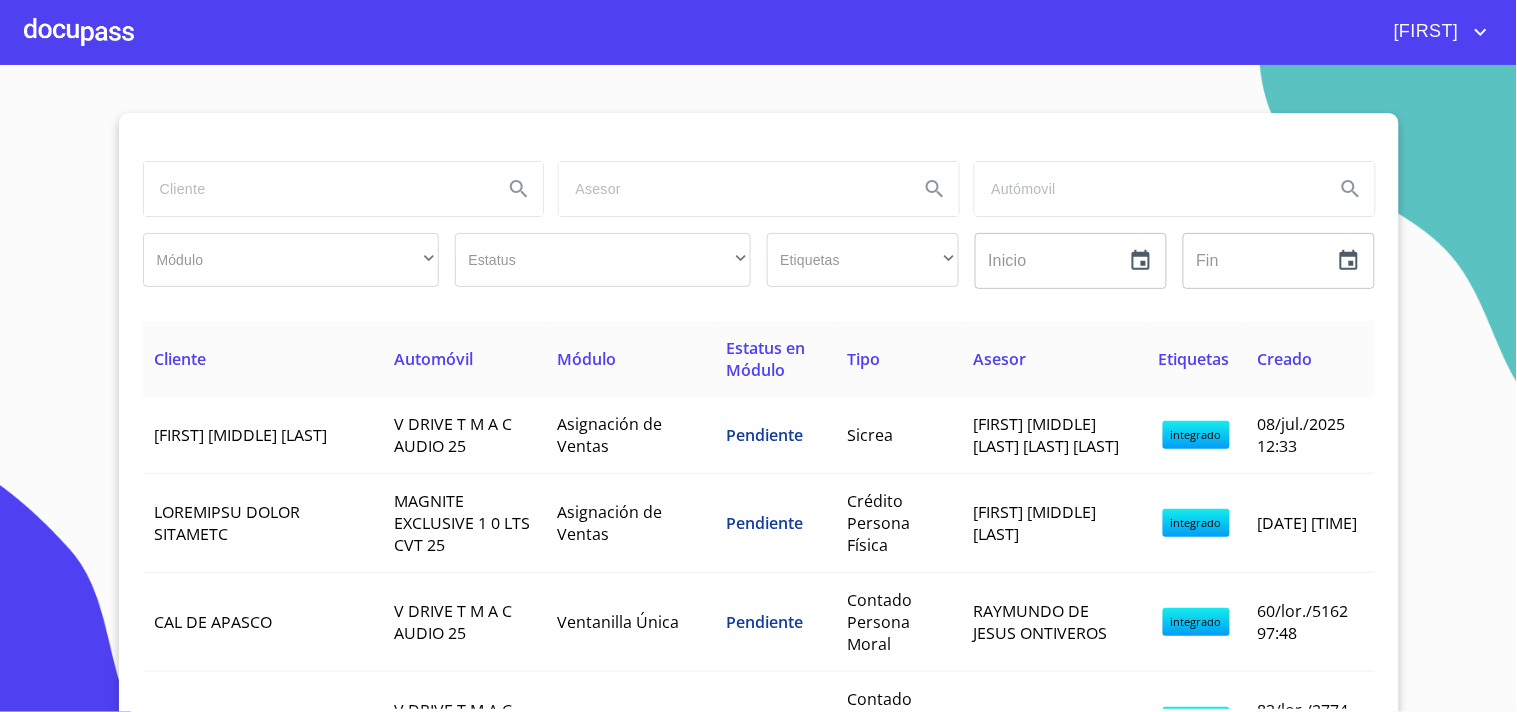 click at bounding box center [316, 189] 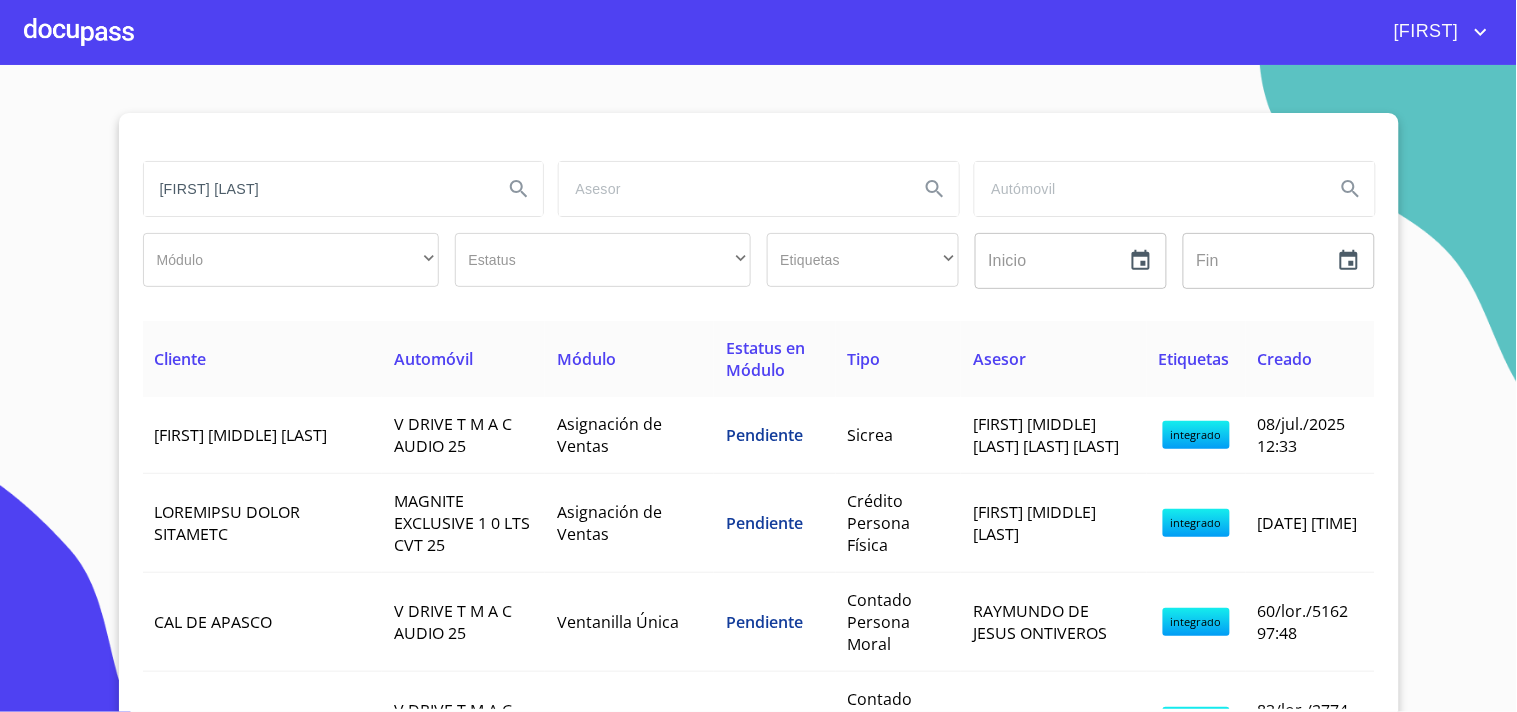 type on "[FIRST] [LAST]" 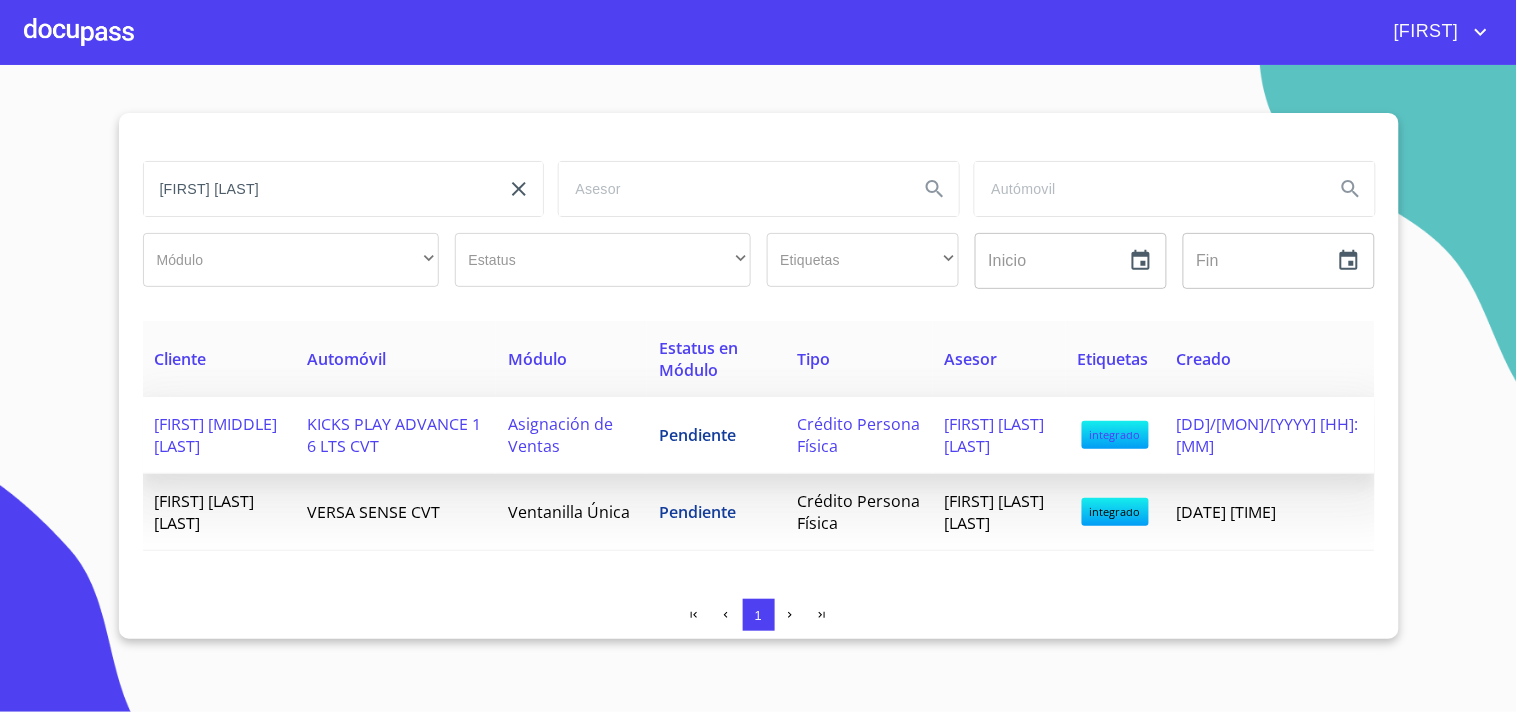 click on "Asignación de Ventas" at bounding box center [571, 435] 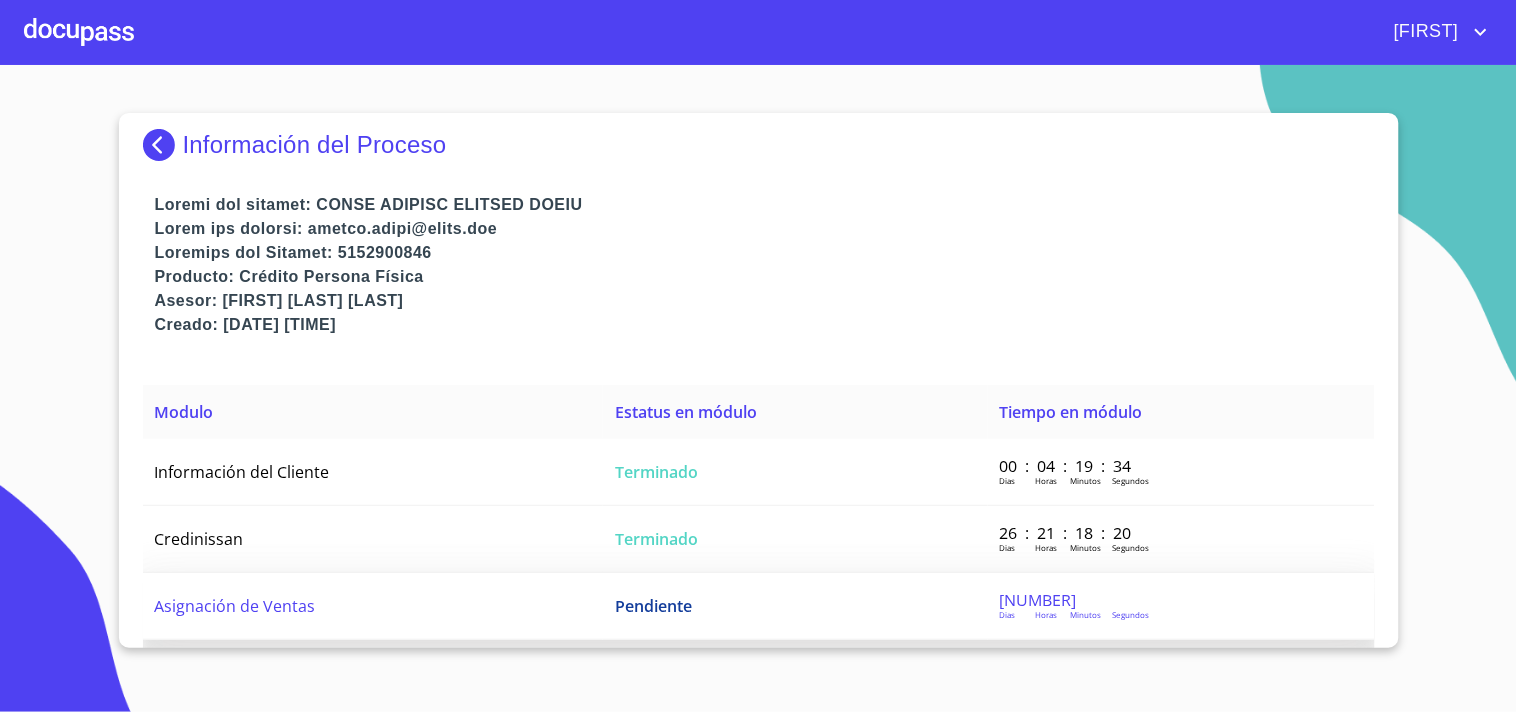 click on "Pendiente" at bounding box center (795, 472) 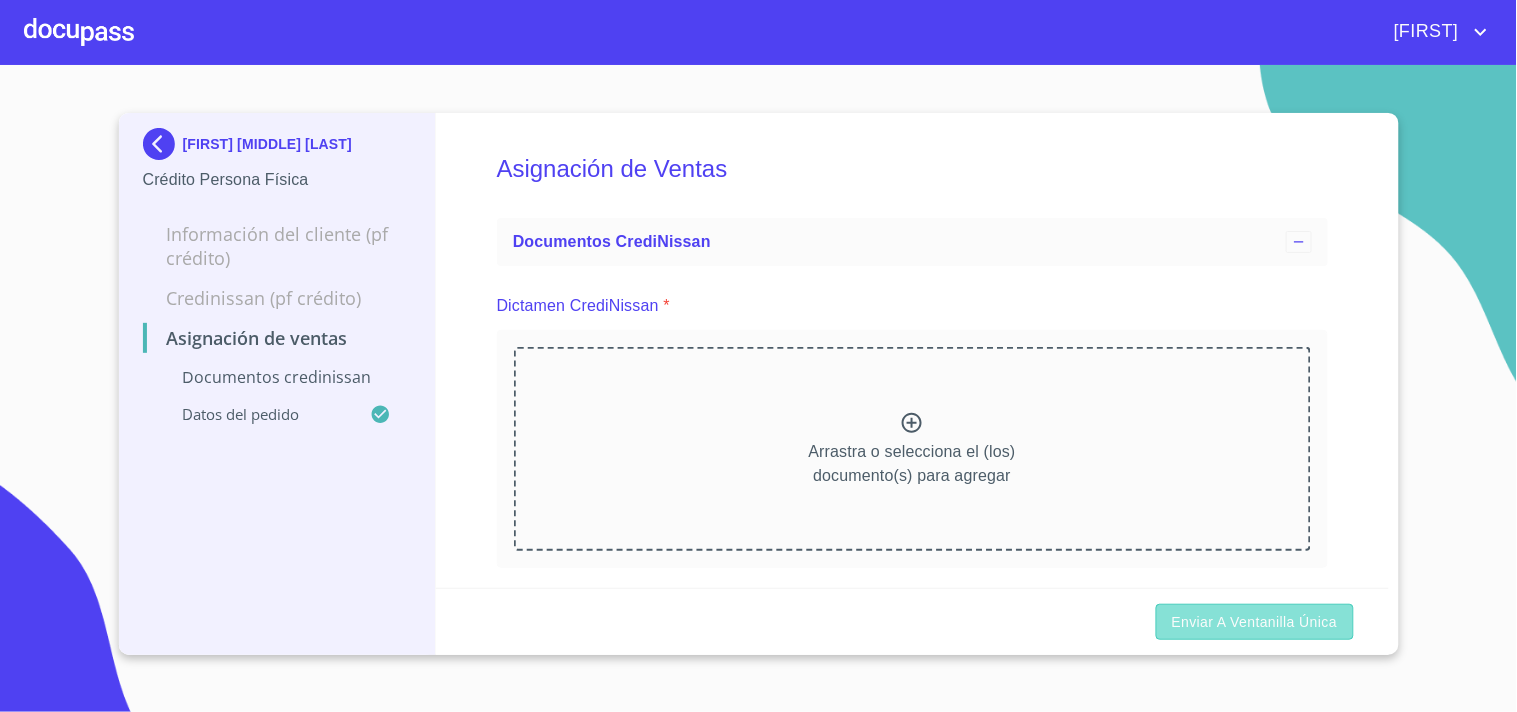 click on "Enviar a Ventanilla única" at bounding box center (1255, 622) 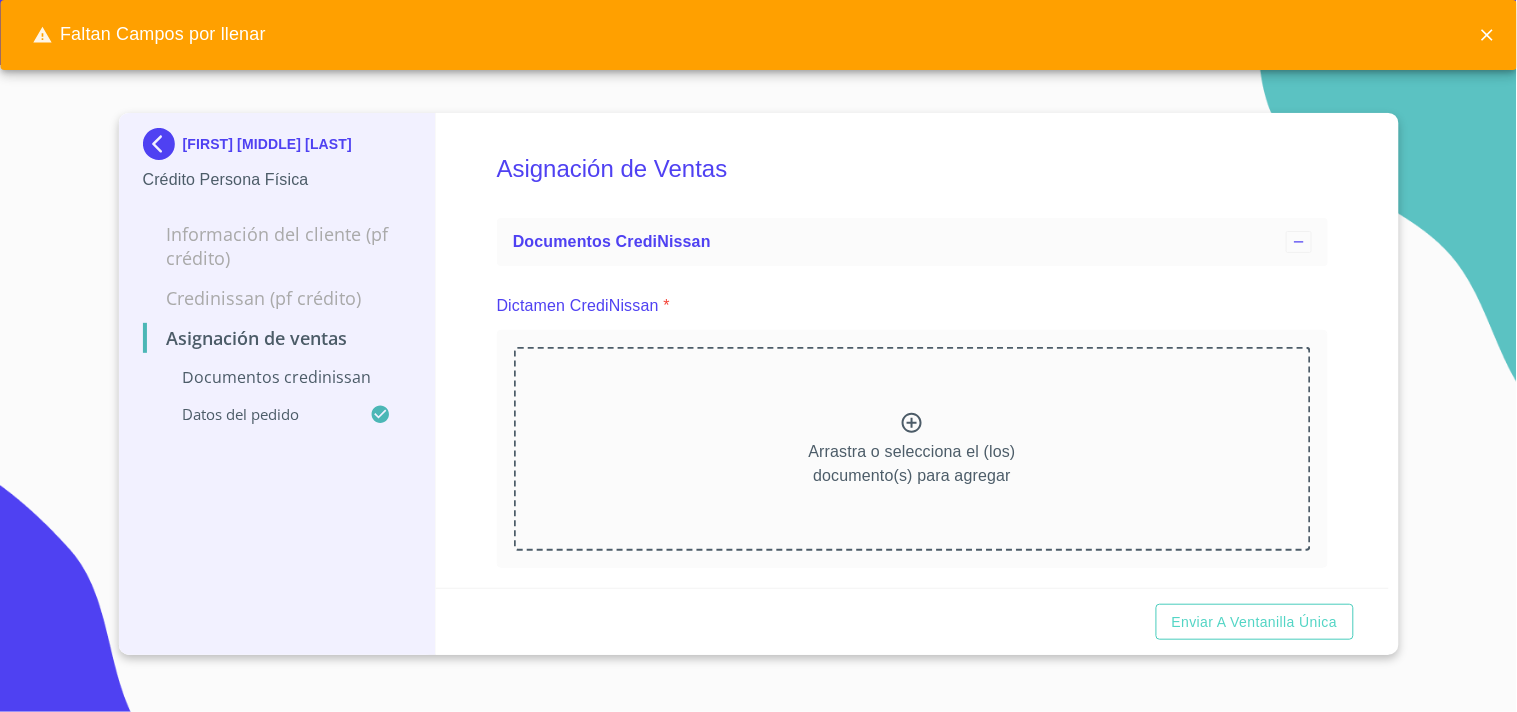 type 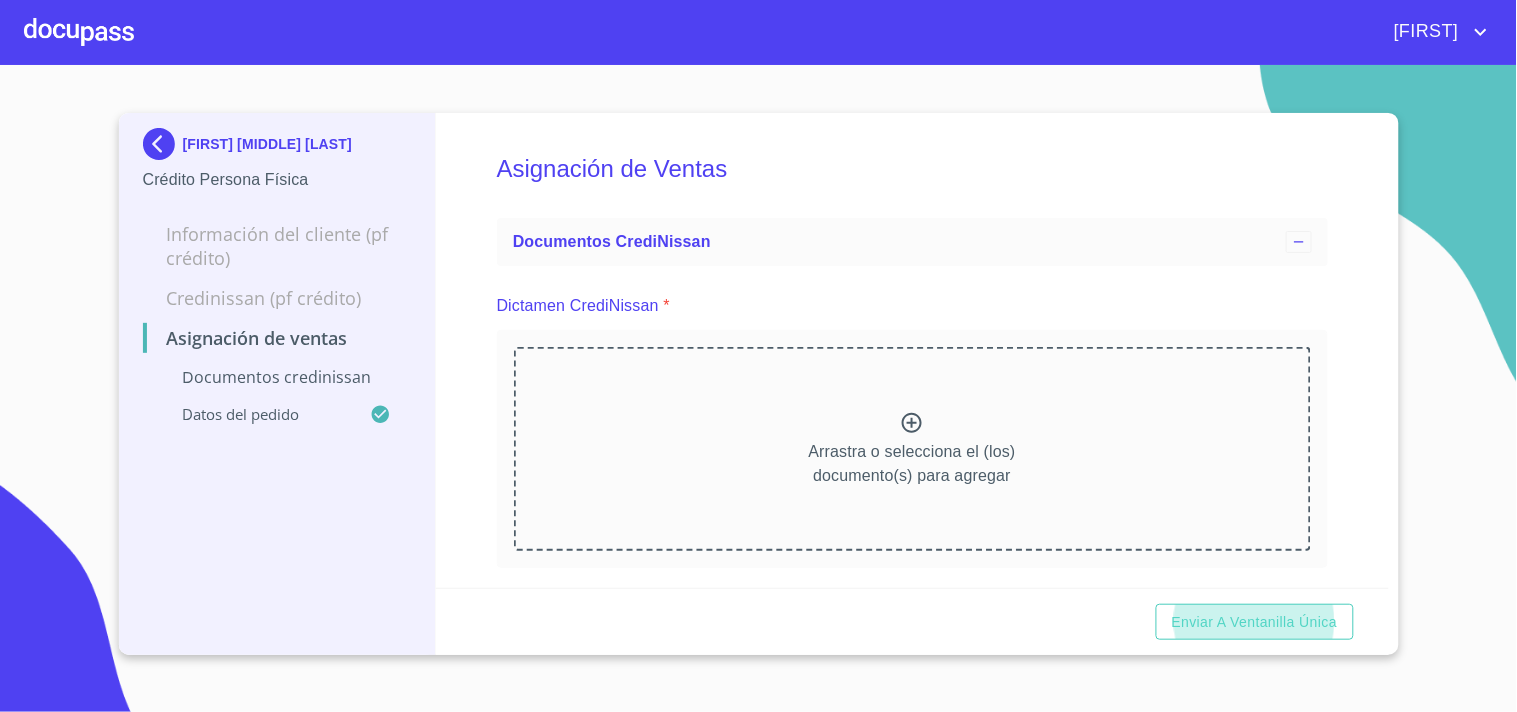 click at bounding box center (79, 32) 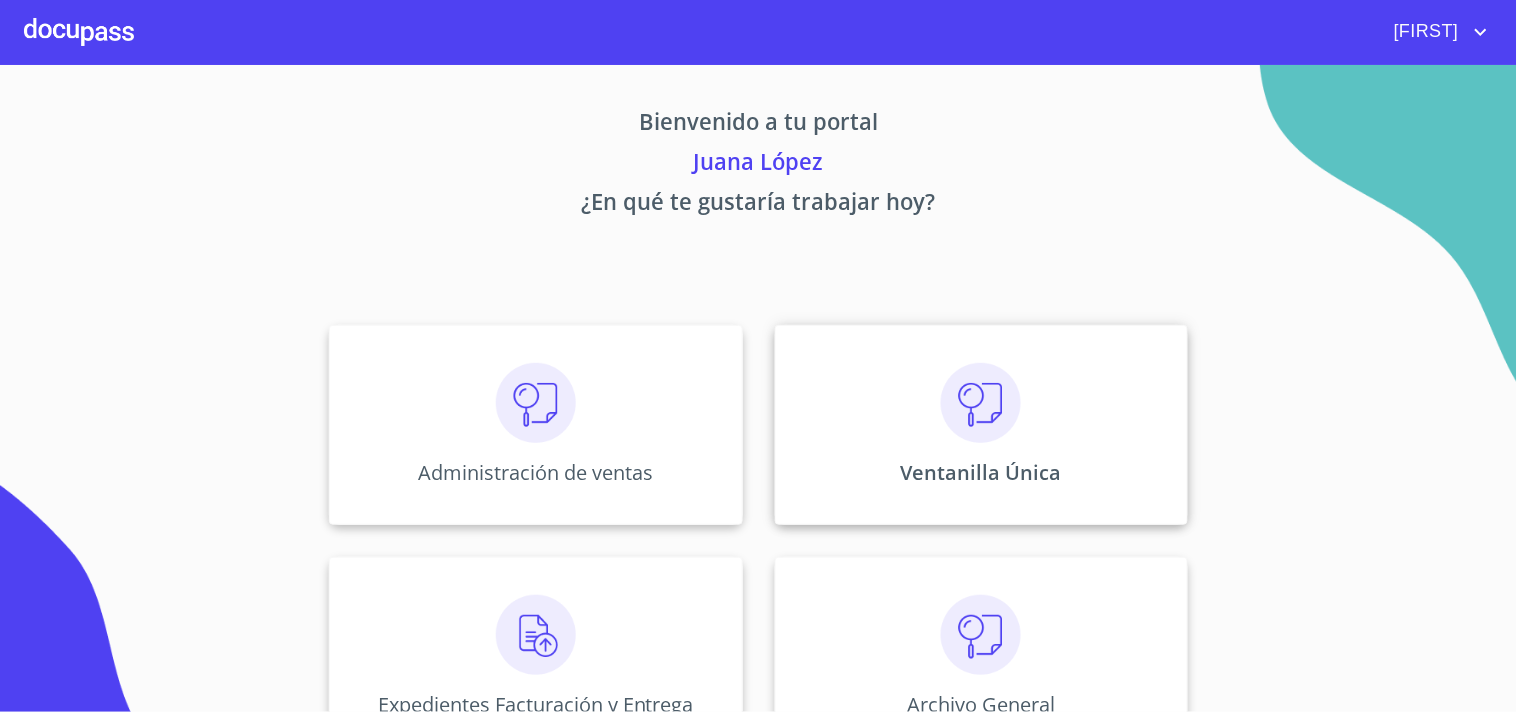 click on "Ventanilla Única" at bounding box center (535, 425) 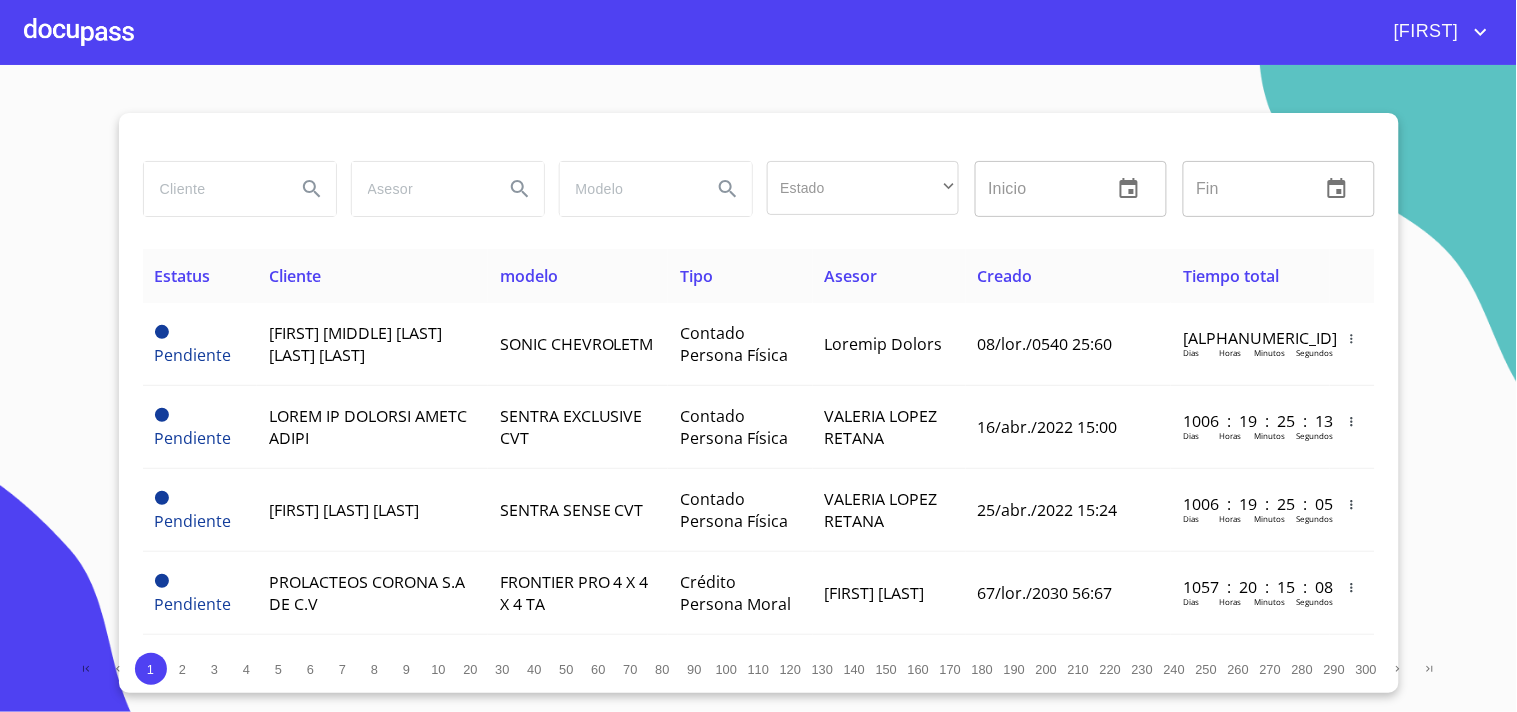 click at bounding box center [212, 189] 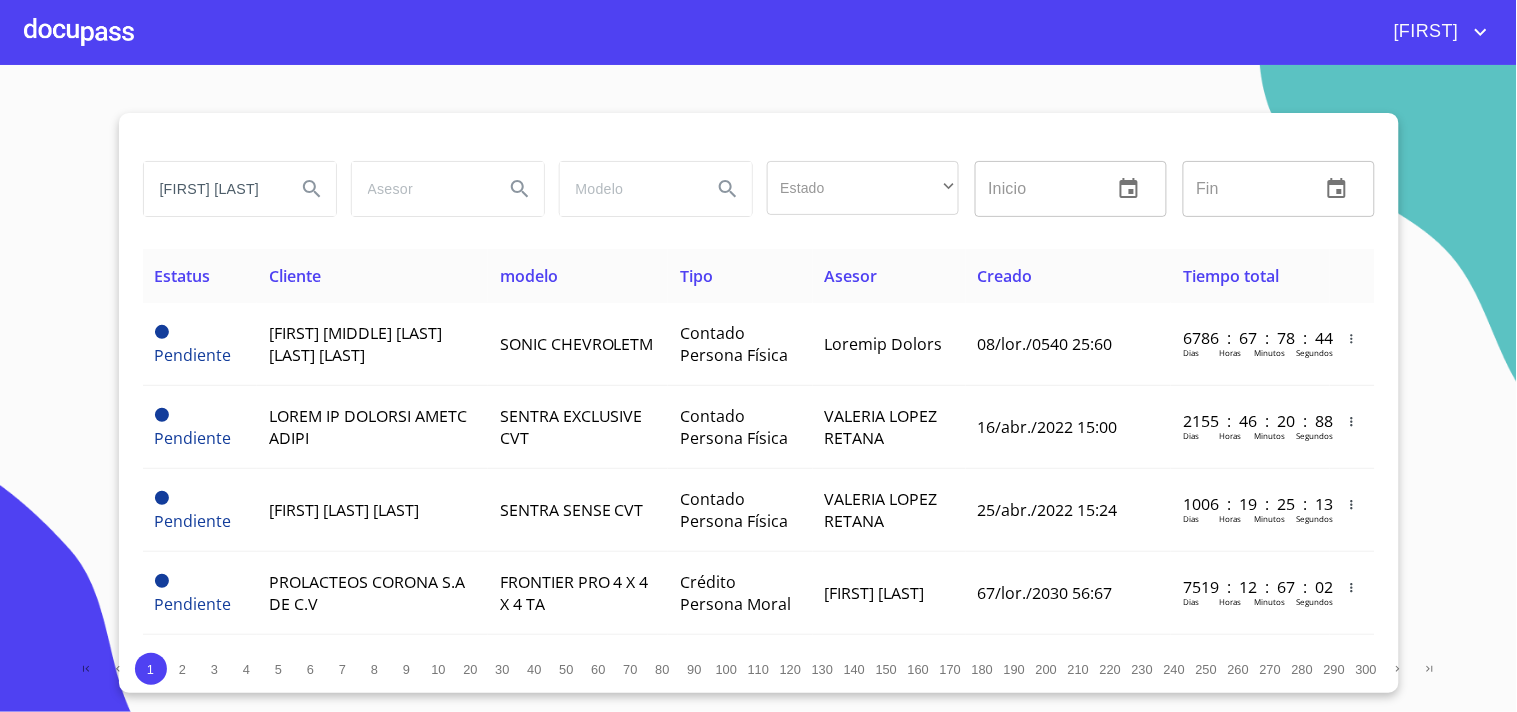 scroll, scrollTop: 0, scrollLeft: 2, axis: horizontal 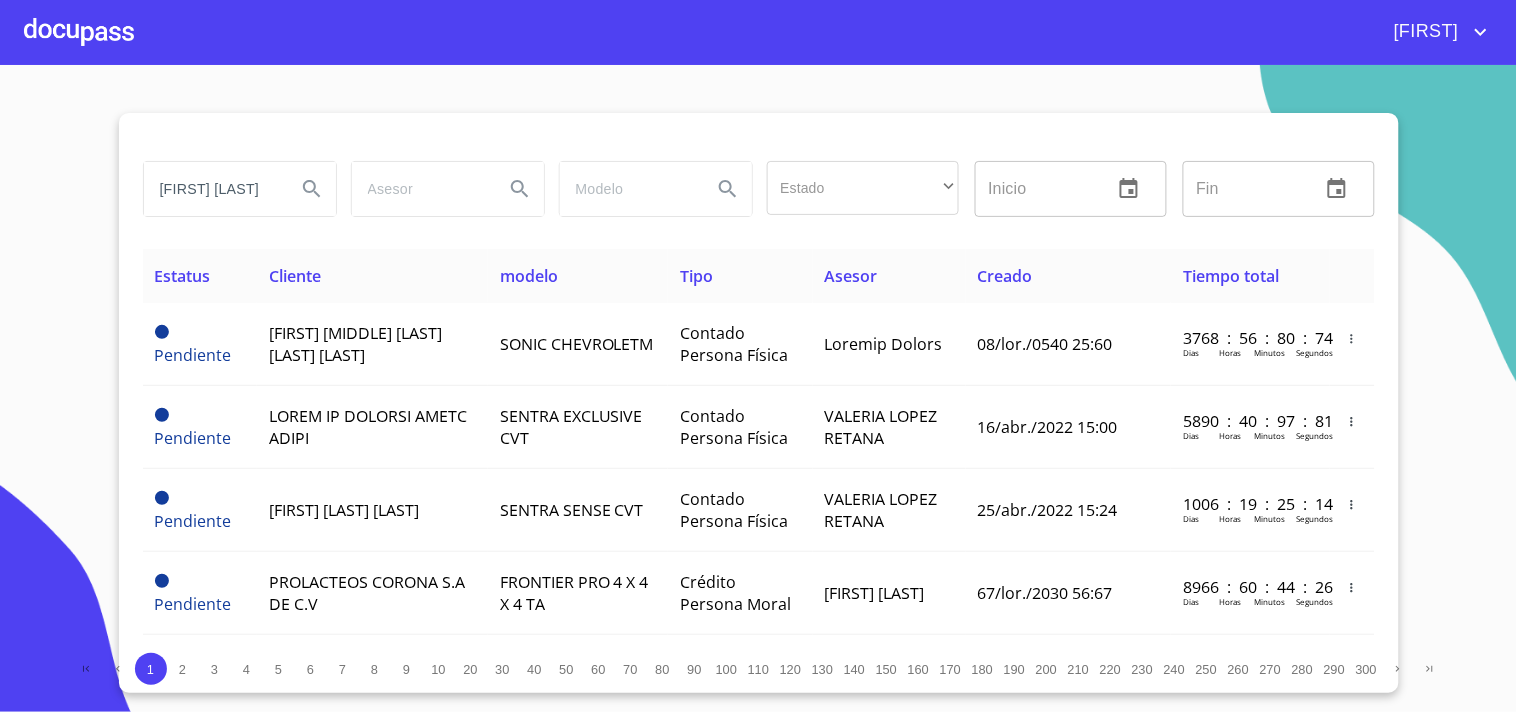 type on "[FIRST] [LAST]" 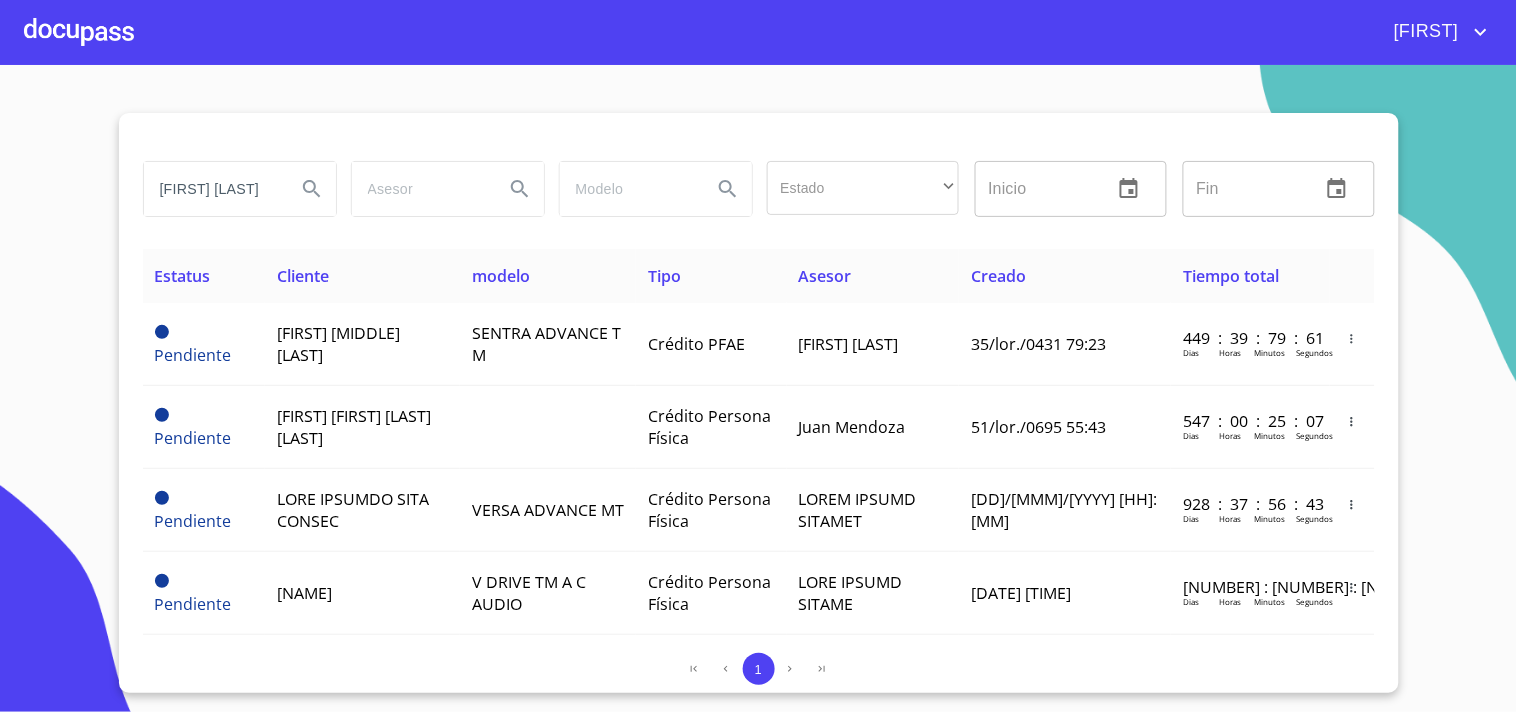 scroll, scrollTop: 0, scrollLeft: 0, axis: both 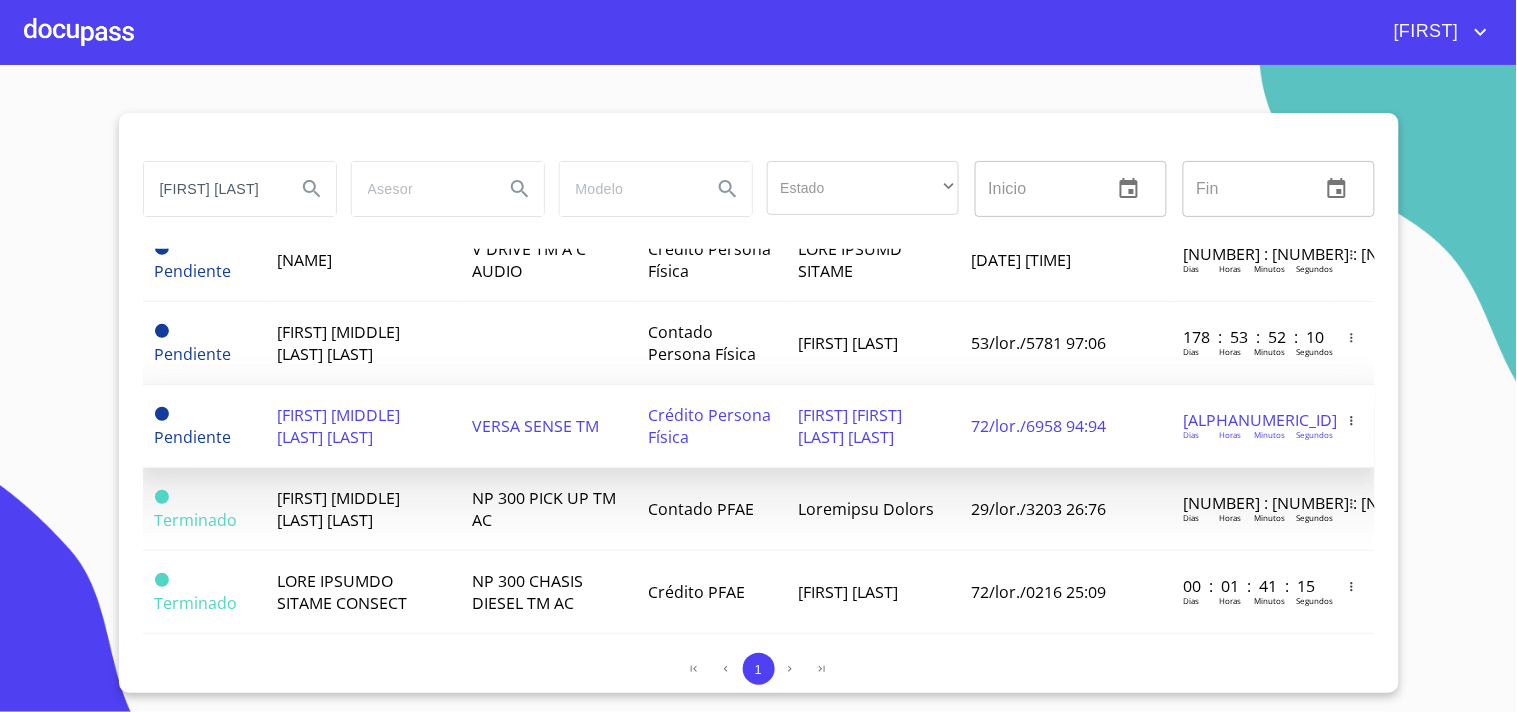 click on "[FIRST] [MIDDLE] [LAST] [LAST]" at bounding box center (193, 11) 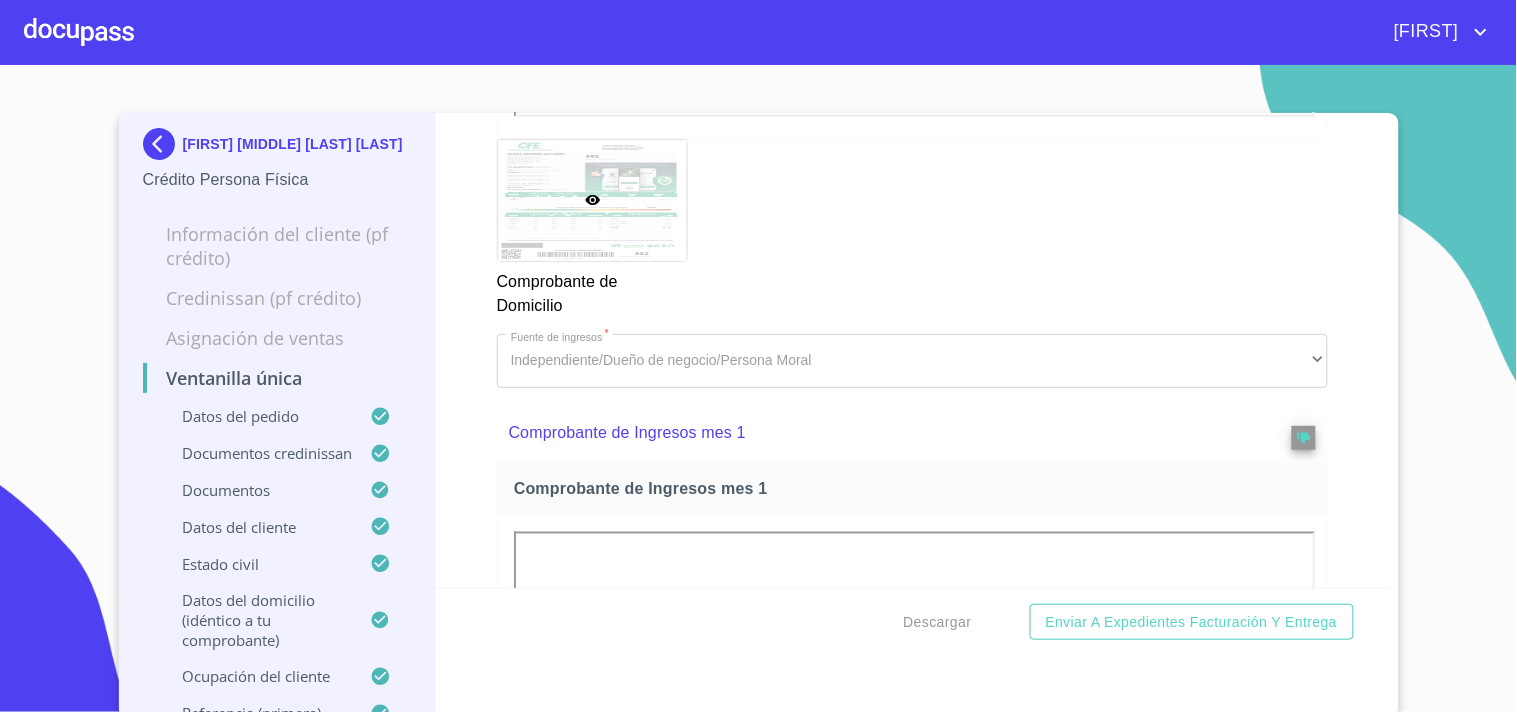 scroll, scrollTop: 778, scrollLeft: 0, axis: vertical 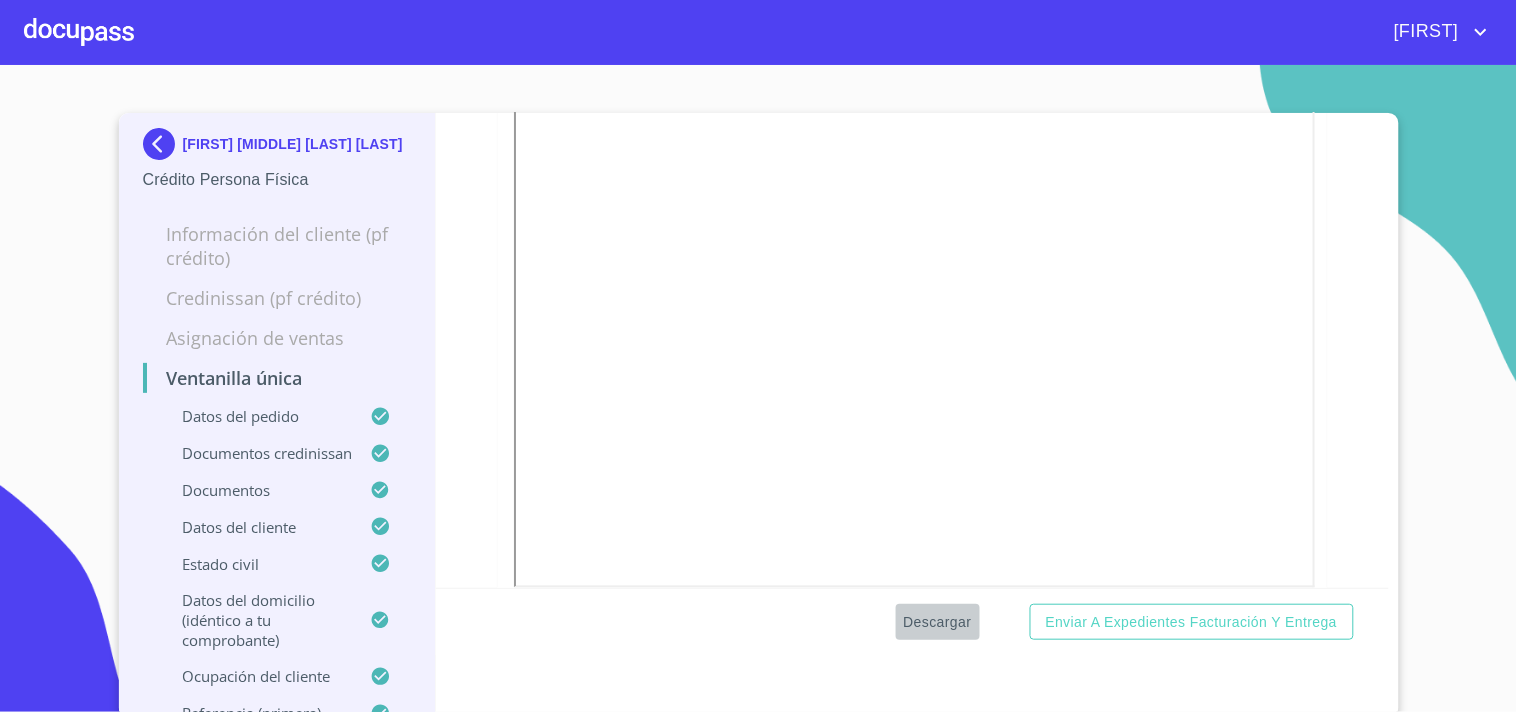 click on "Descargar" at bounding box center (938, 622) 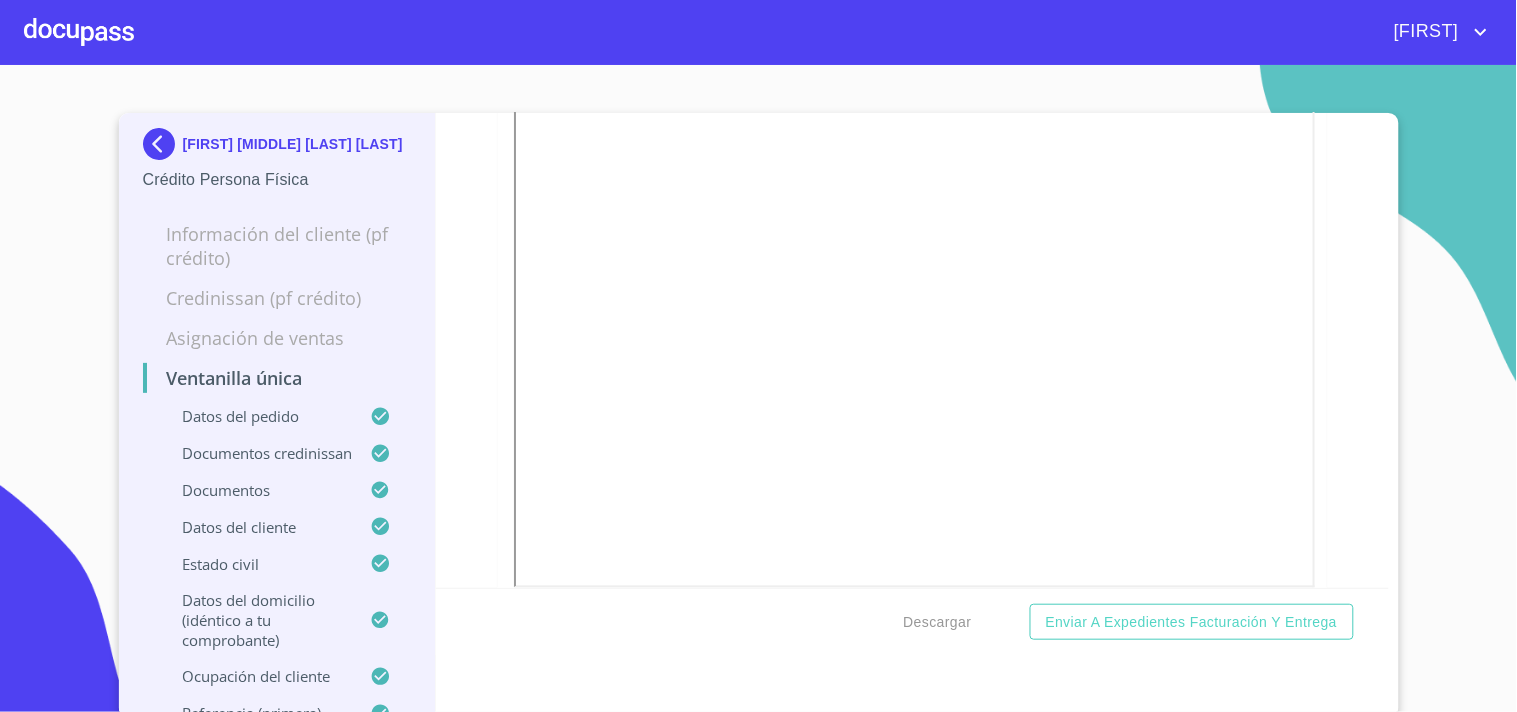 click at bounding box center [79, 32] 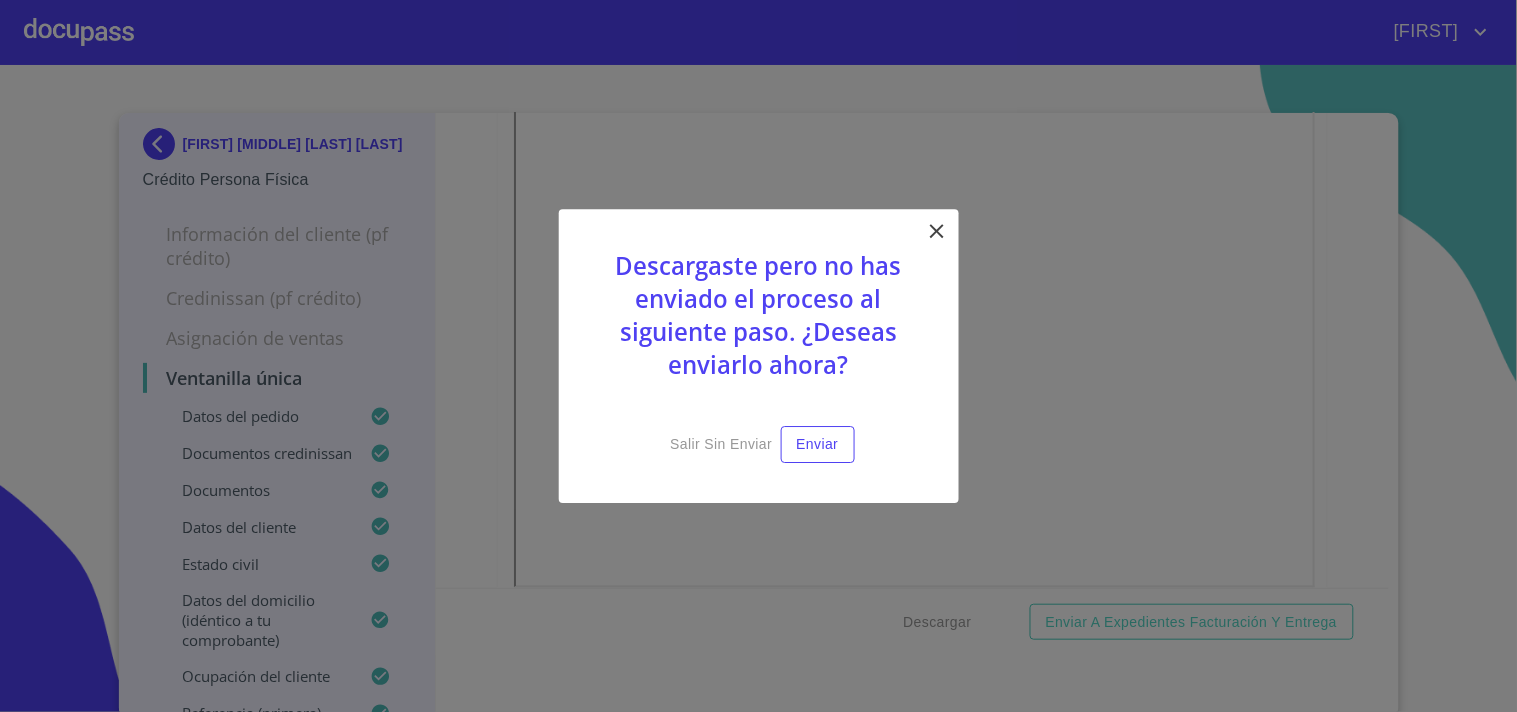 click at bounding box center (937, 231) 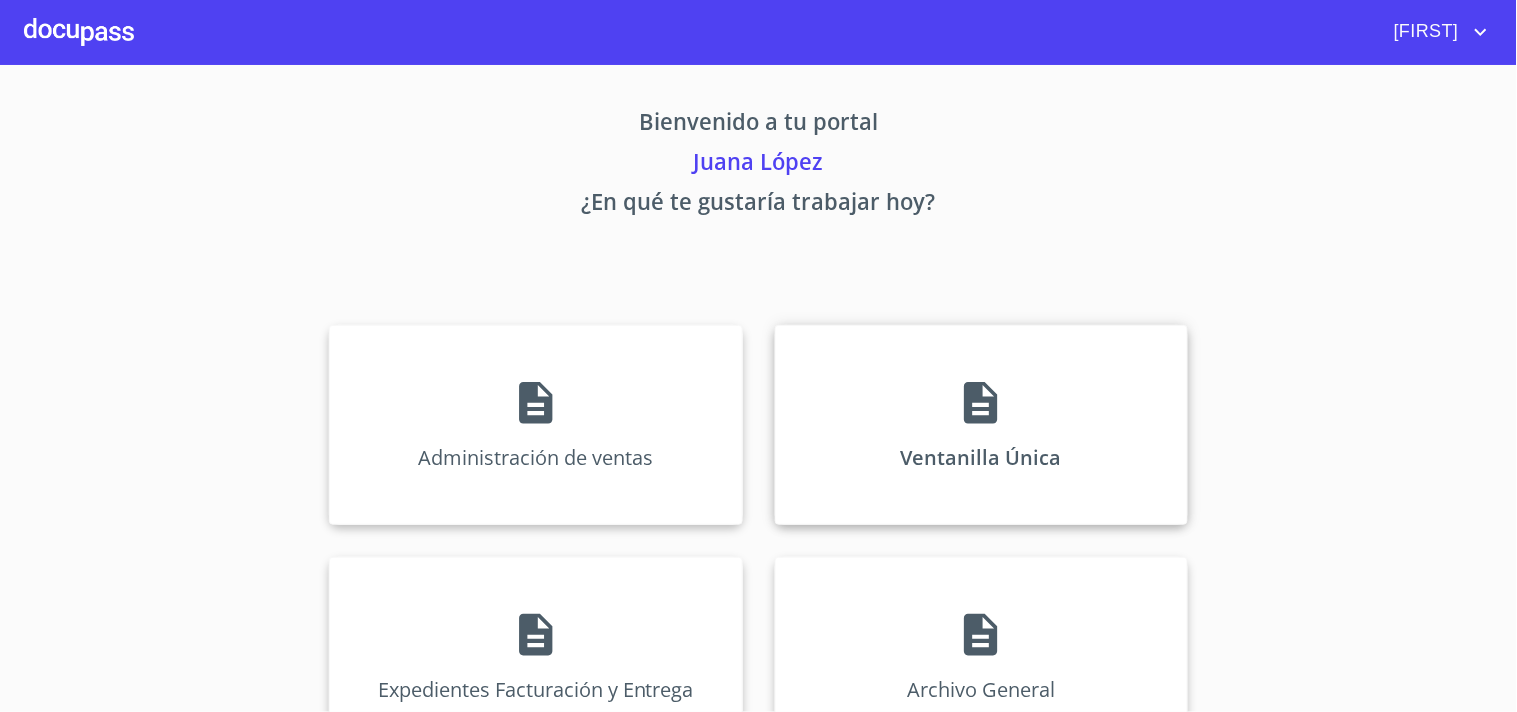 click on "Ventanilla Única" at bounding box center (535, 425) 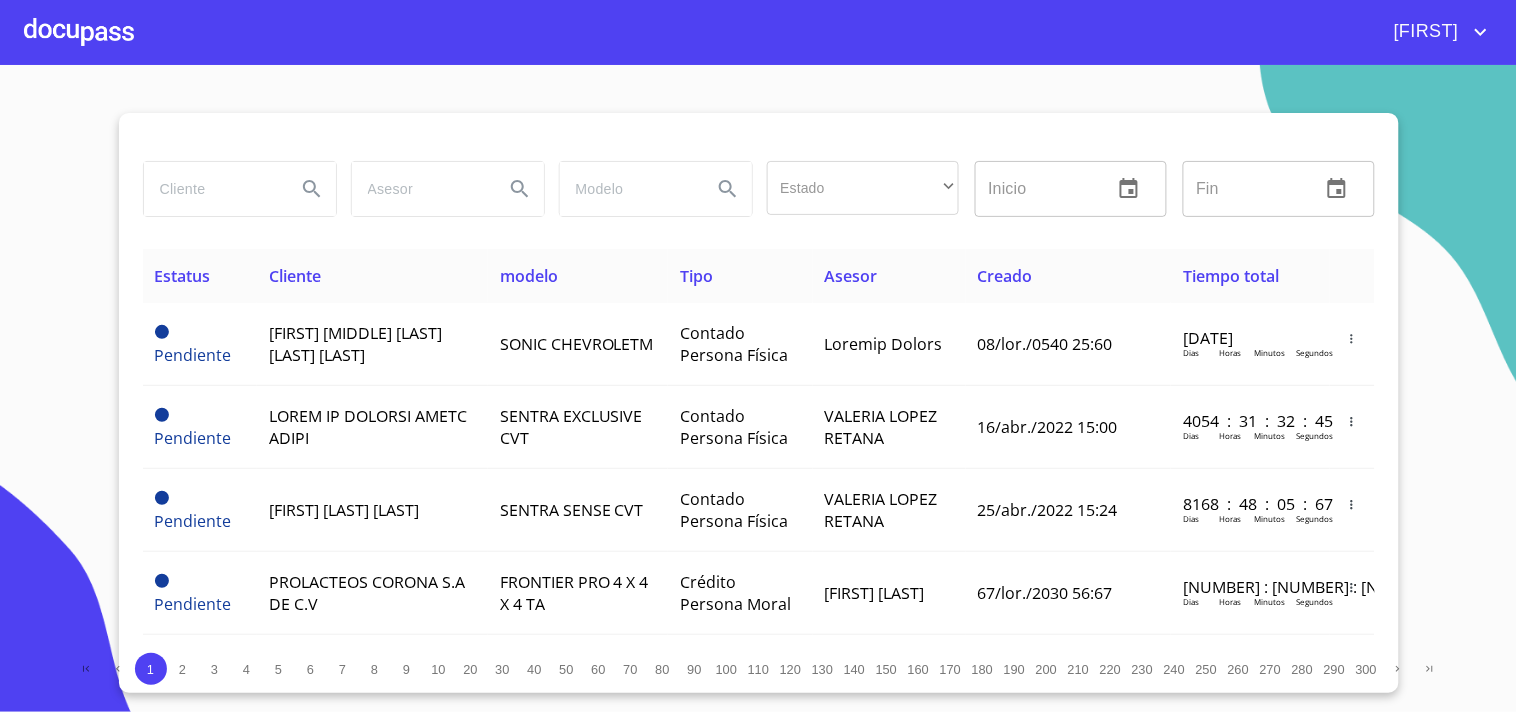 click at bounding box center (212, 189) 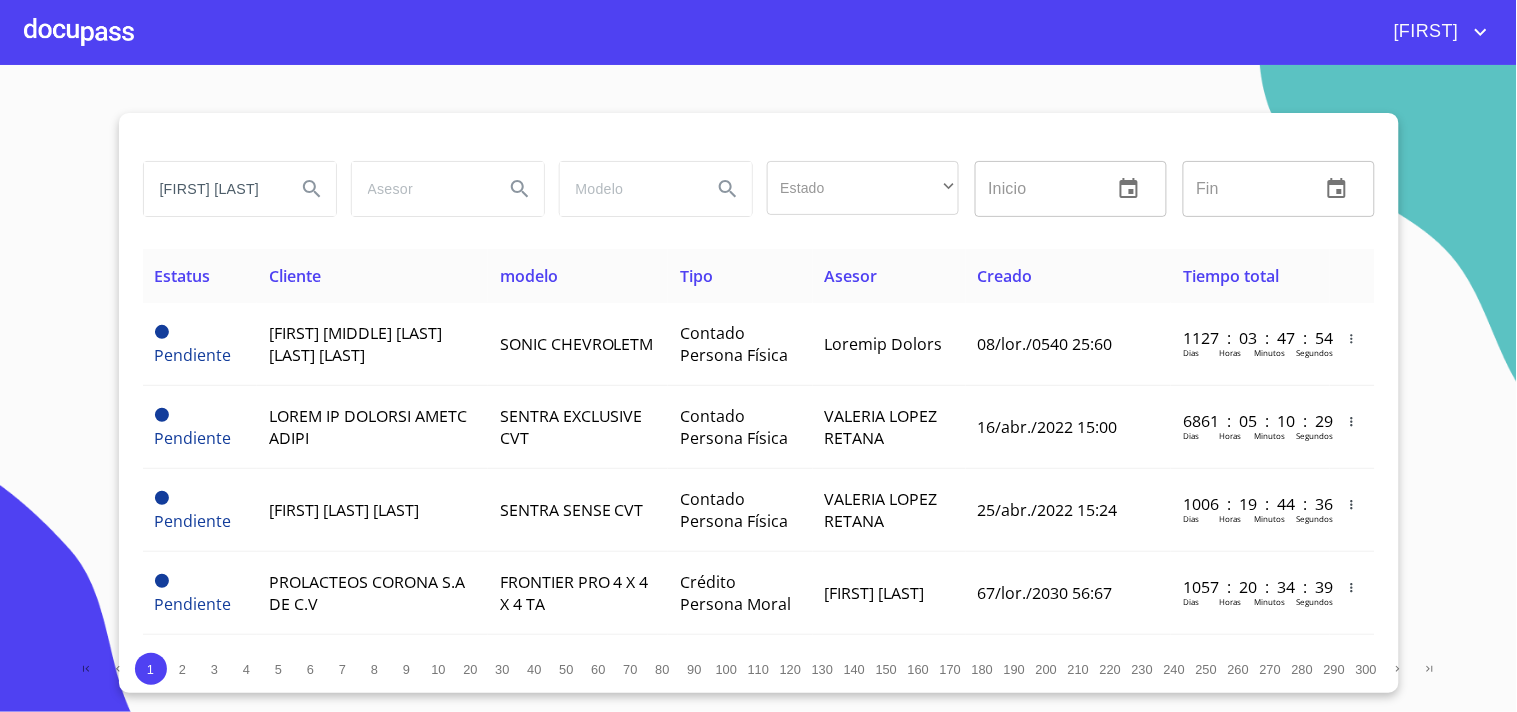 scroll, scrollTop: 0, scrollLeft: 18, axis: horizontal 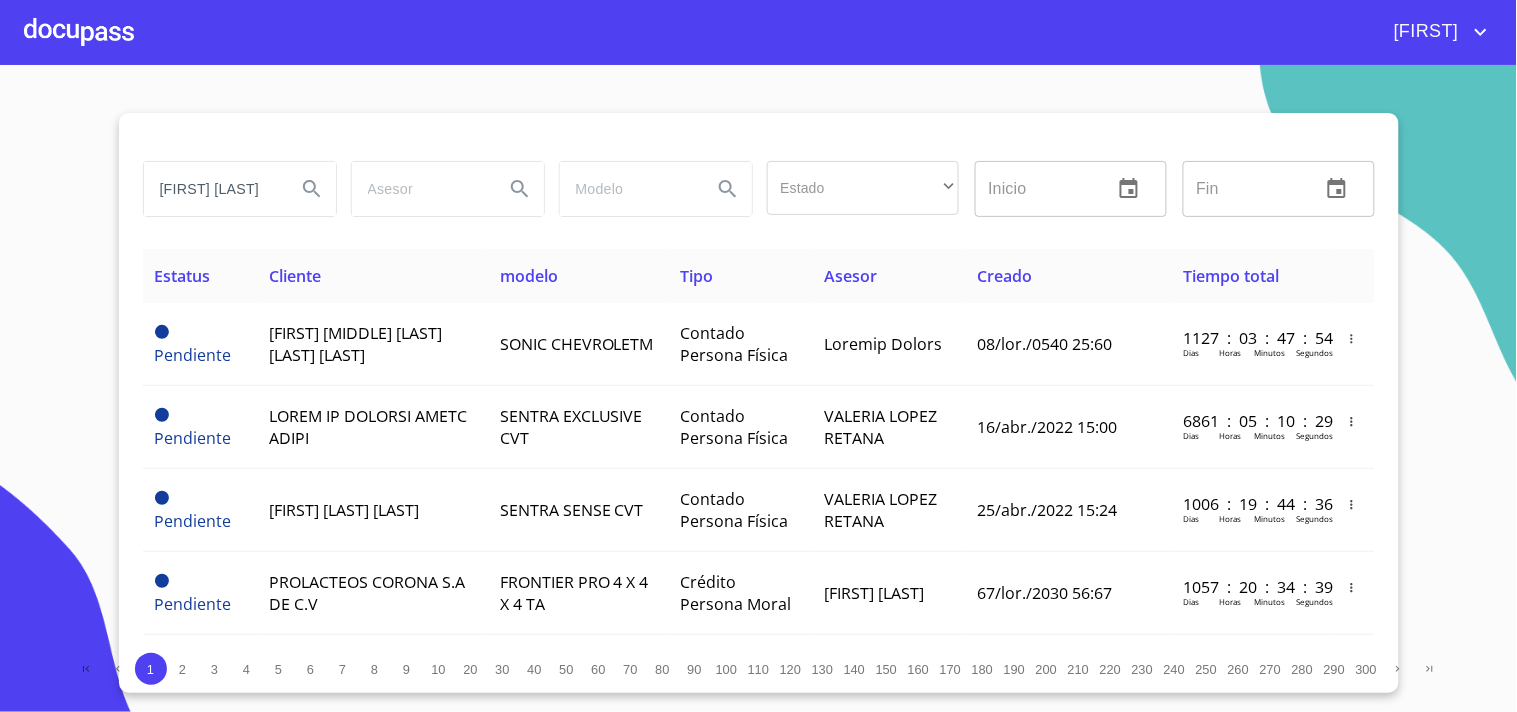 type on "[FIRST] [LAST]" 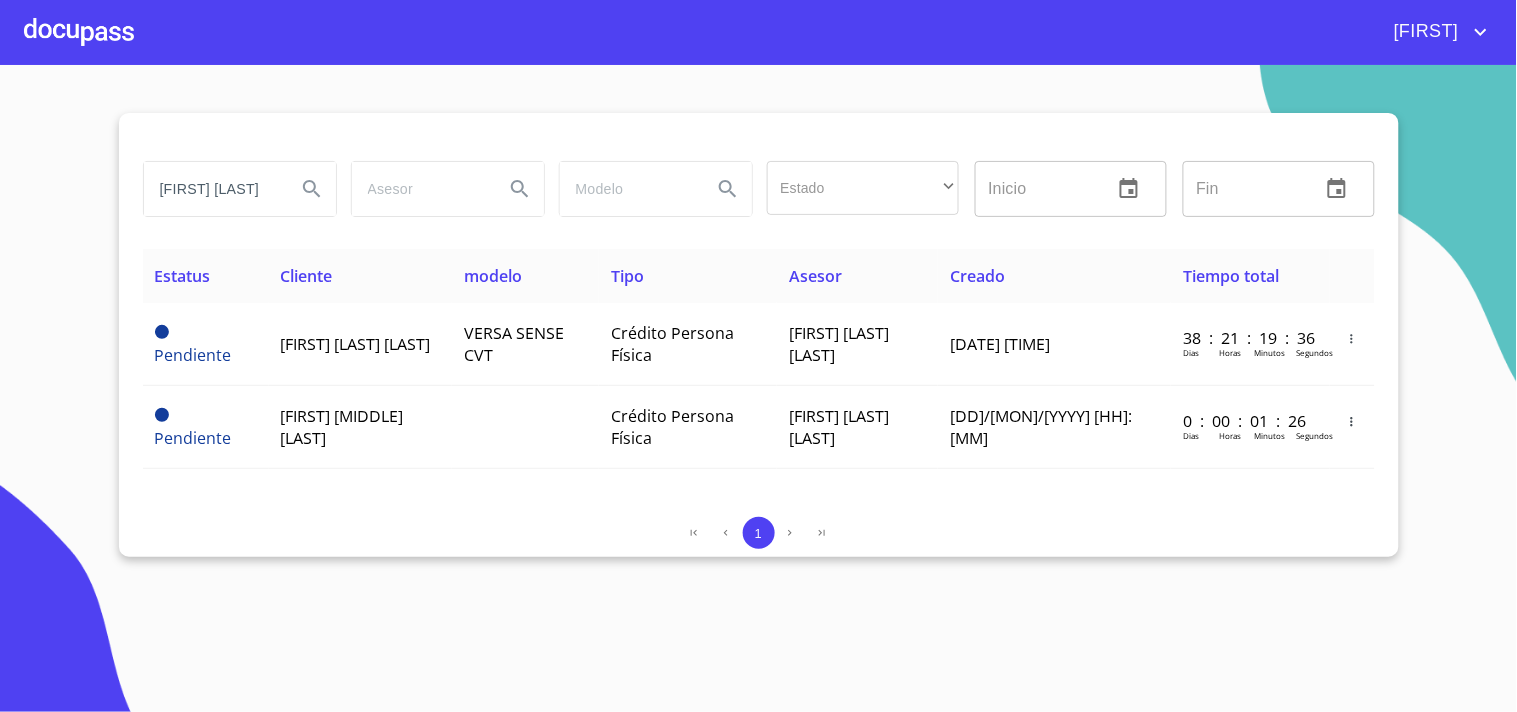 scroll, scrollTop: 0, scrollLeft: 0, axis: both 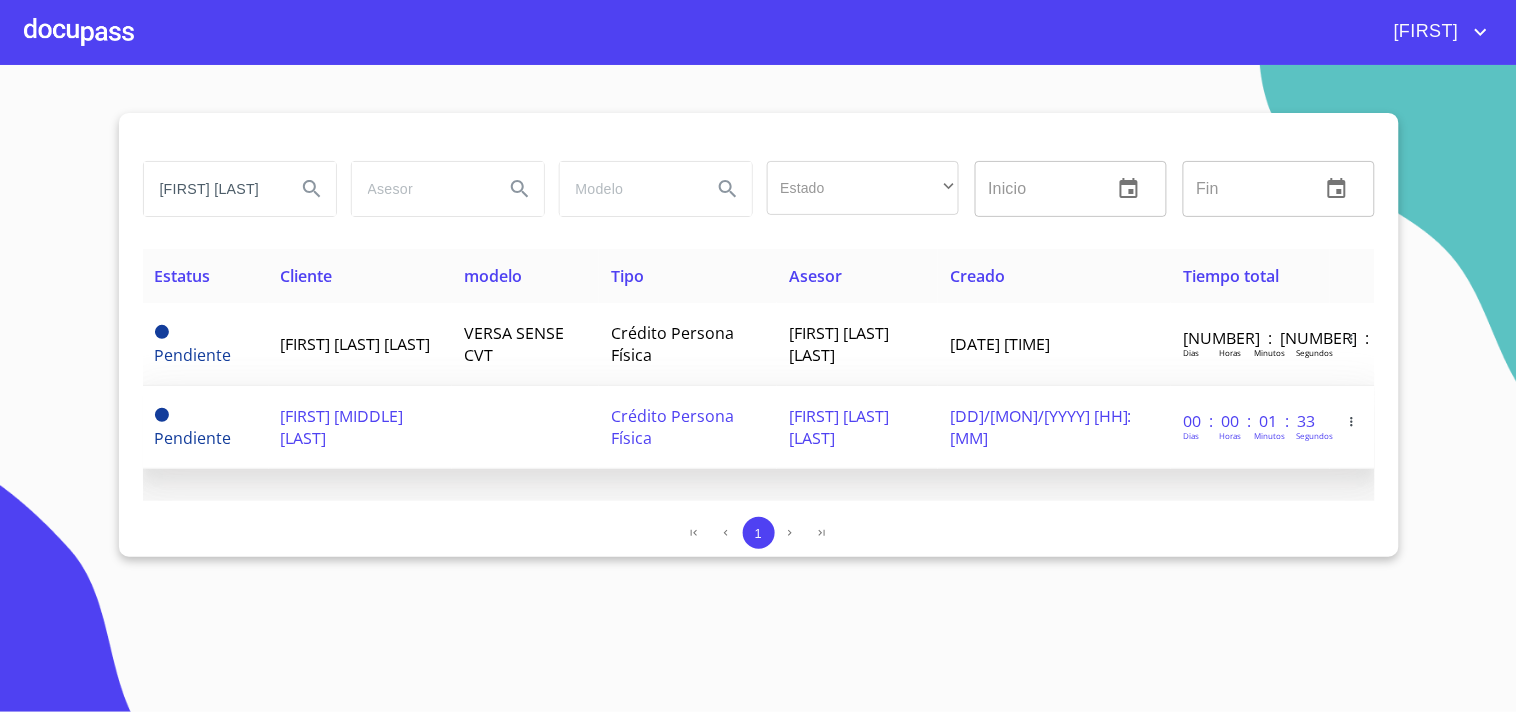 click at bounding box center (525, 344) 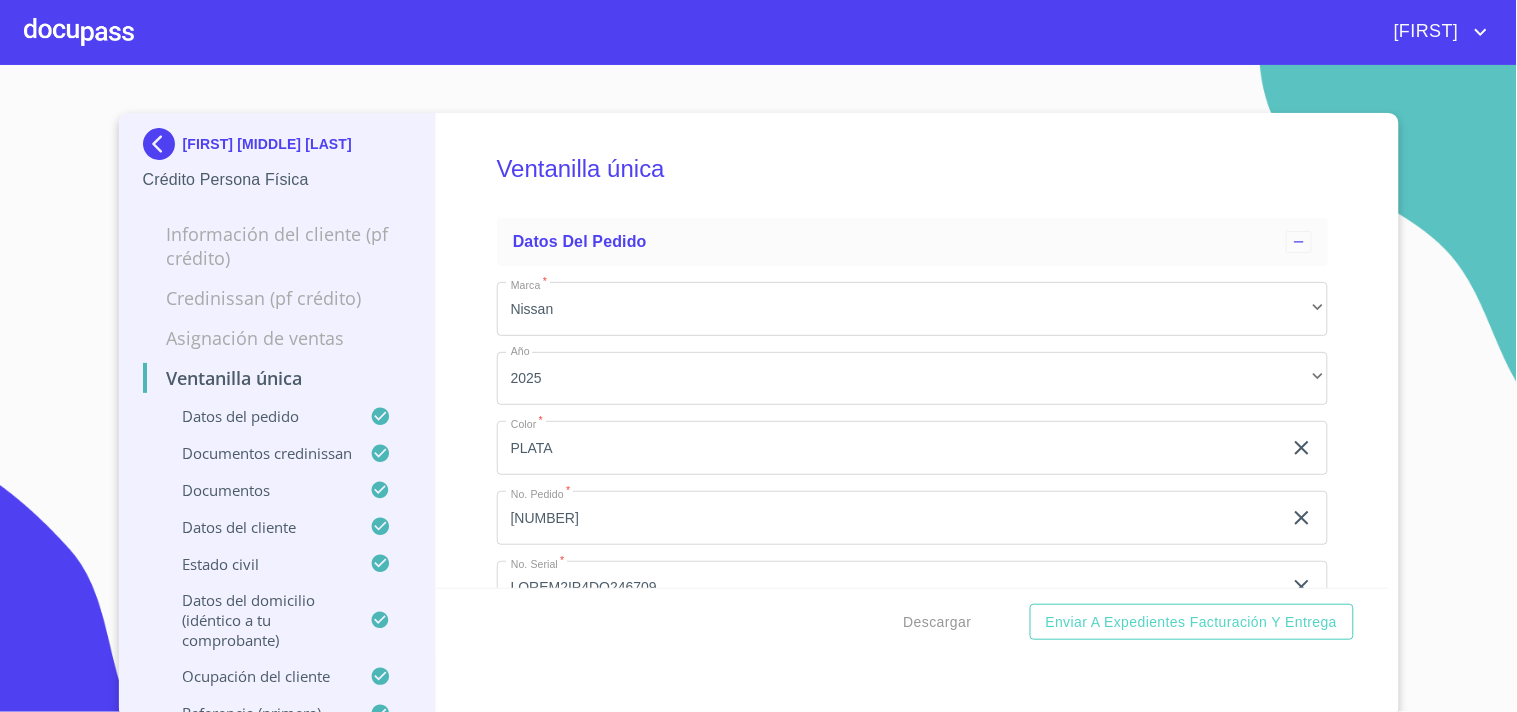 scroll, scrollTop: 1932, scrollLeft: 0, axis: vertical 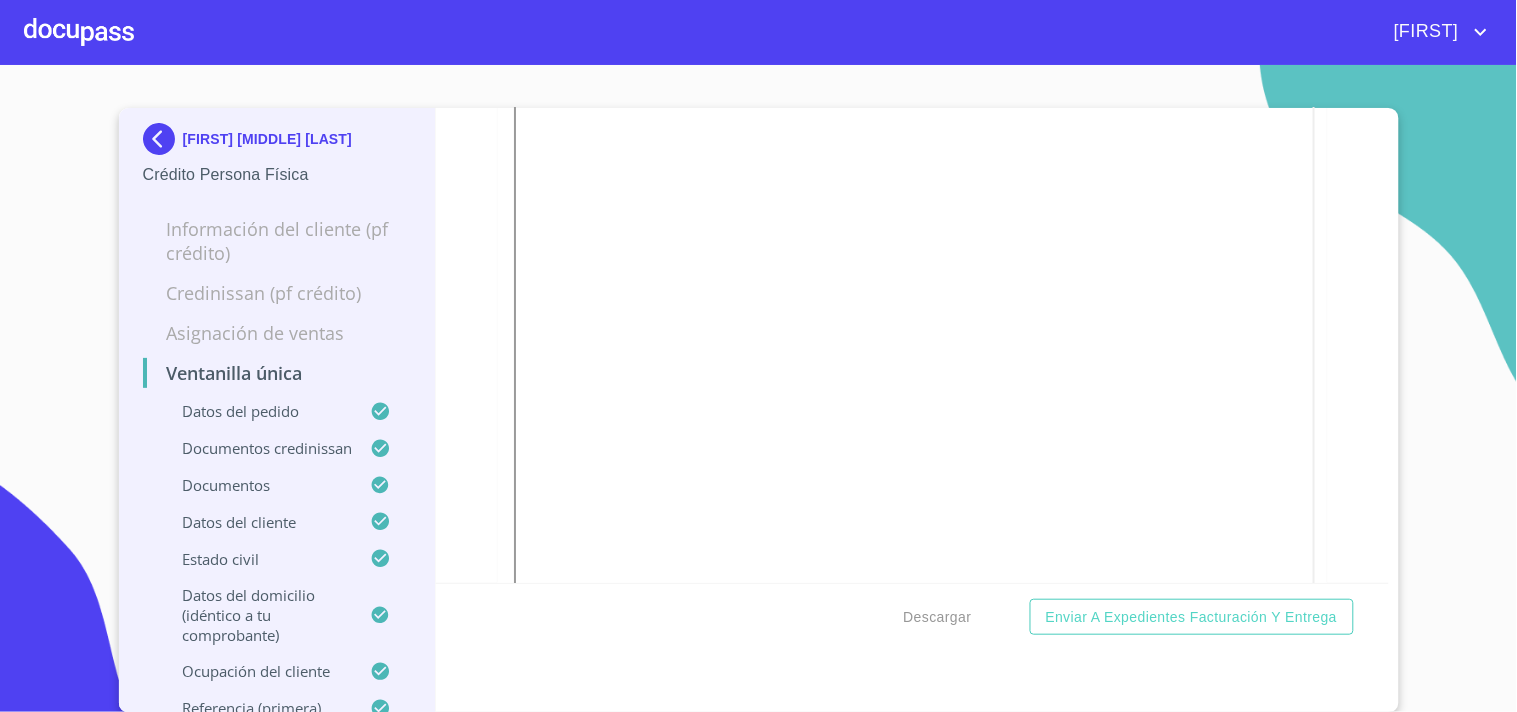 click at bounding box center (79, 32) 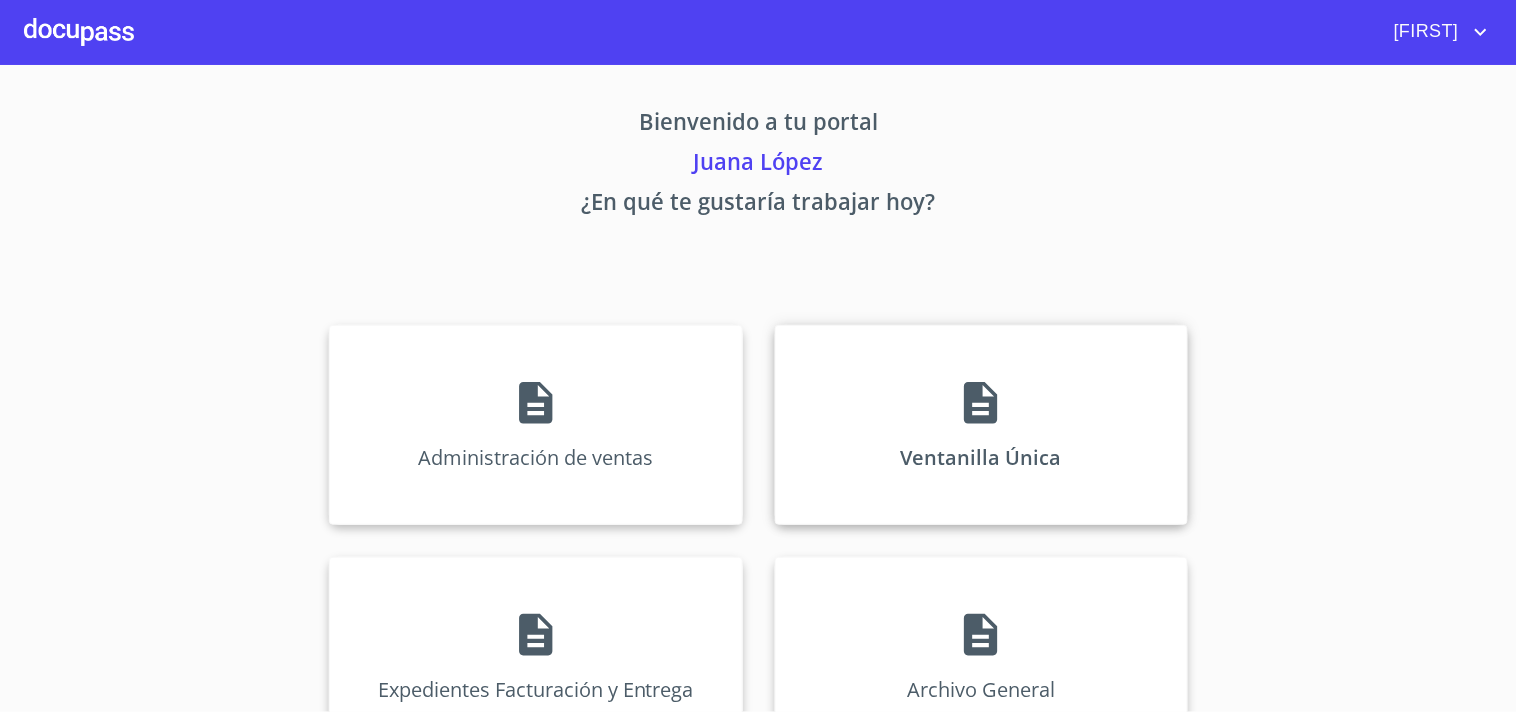 click on "Ventanilla Única" at bounding box center [535, 425] 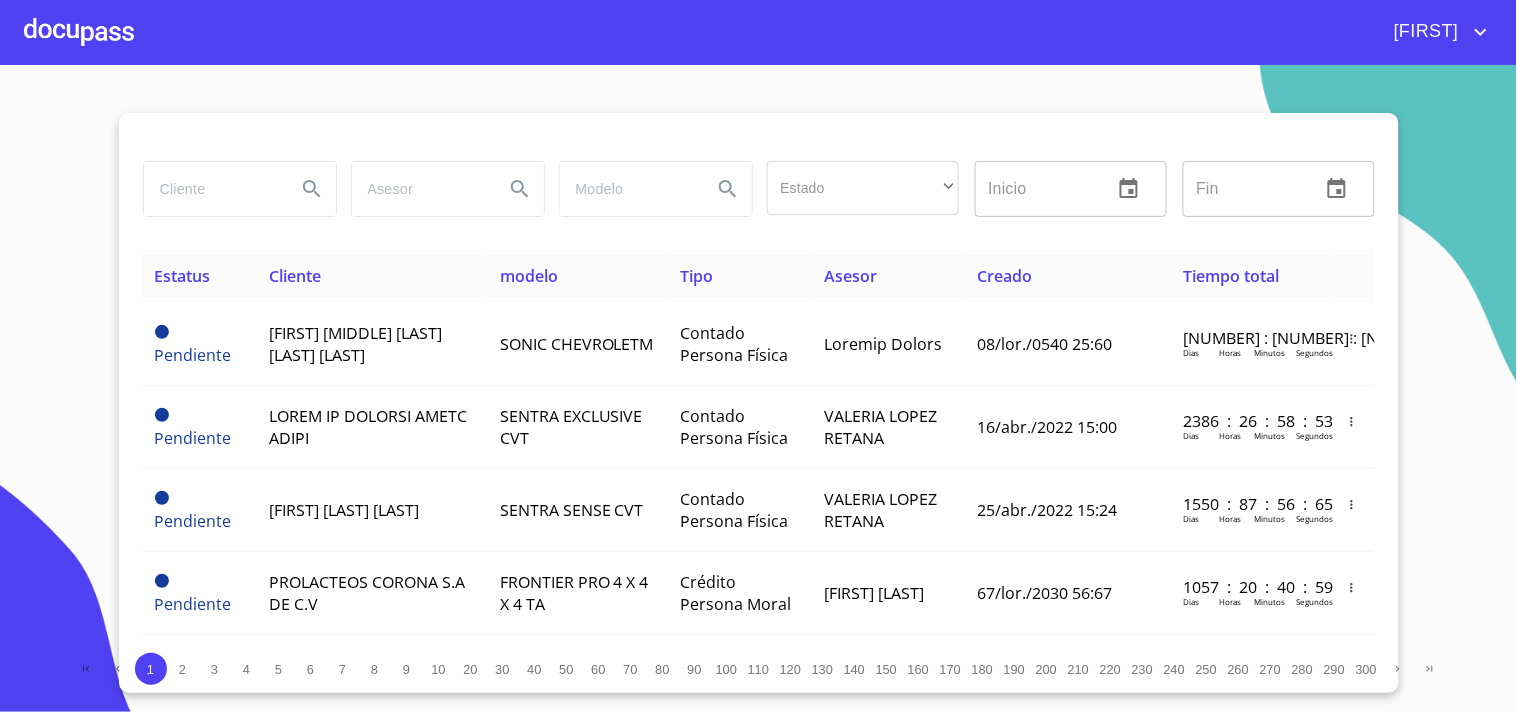 click at bounding box center (212, 189) 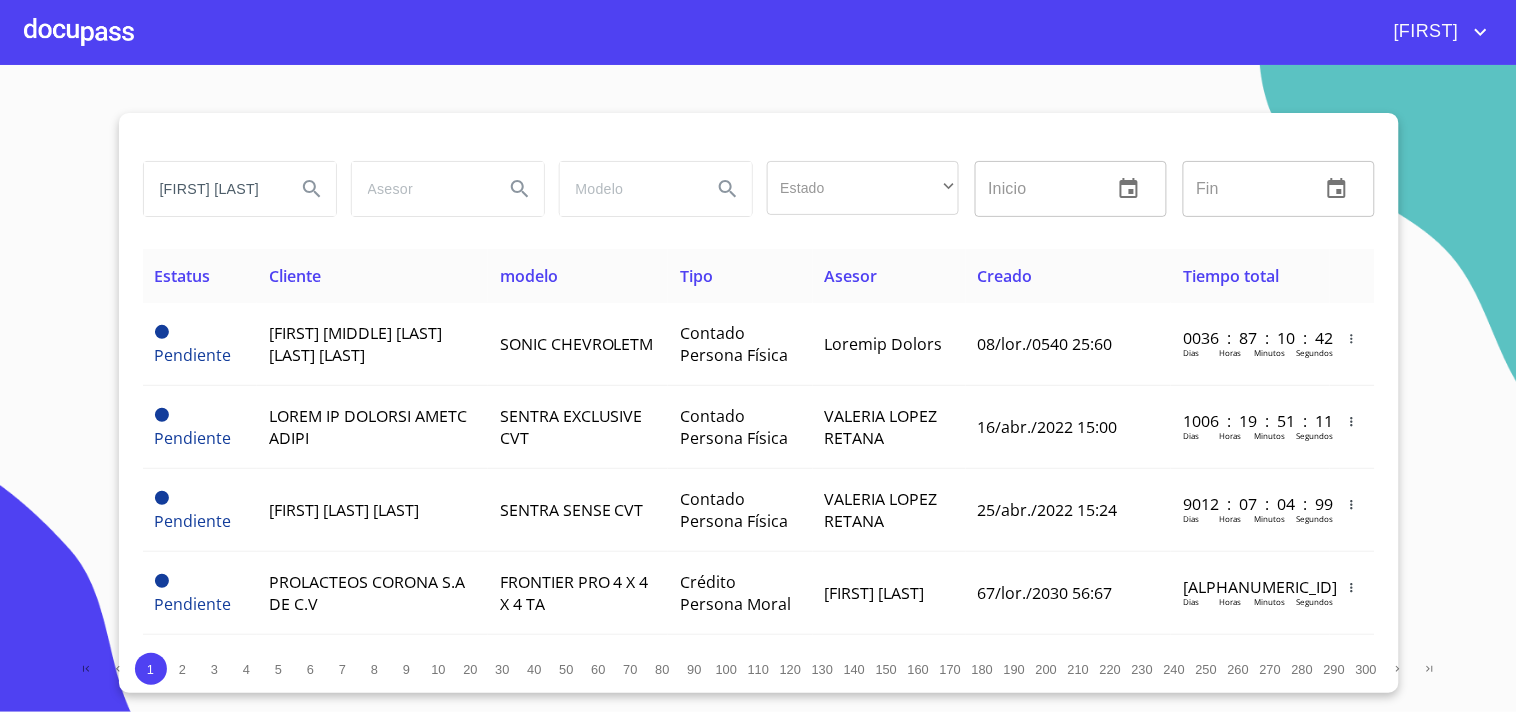 scroll, scrollTop: 0, scrollLeft: 18, axis: horizontal 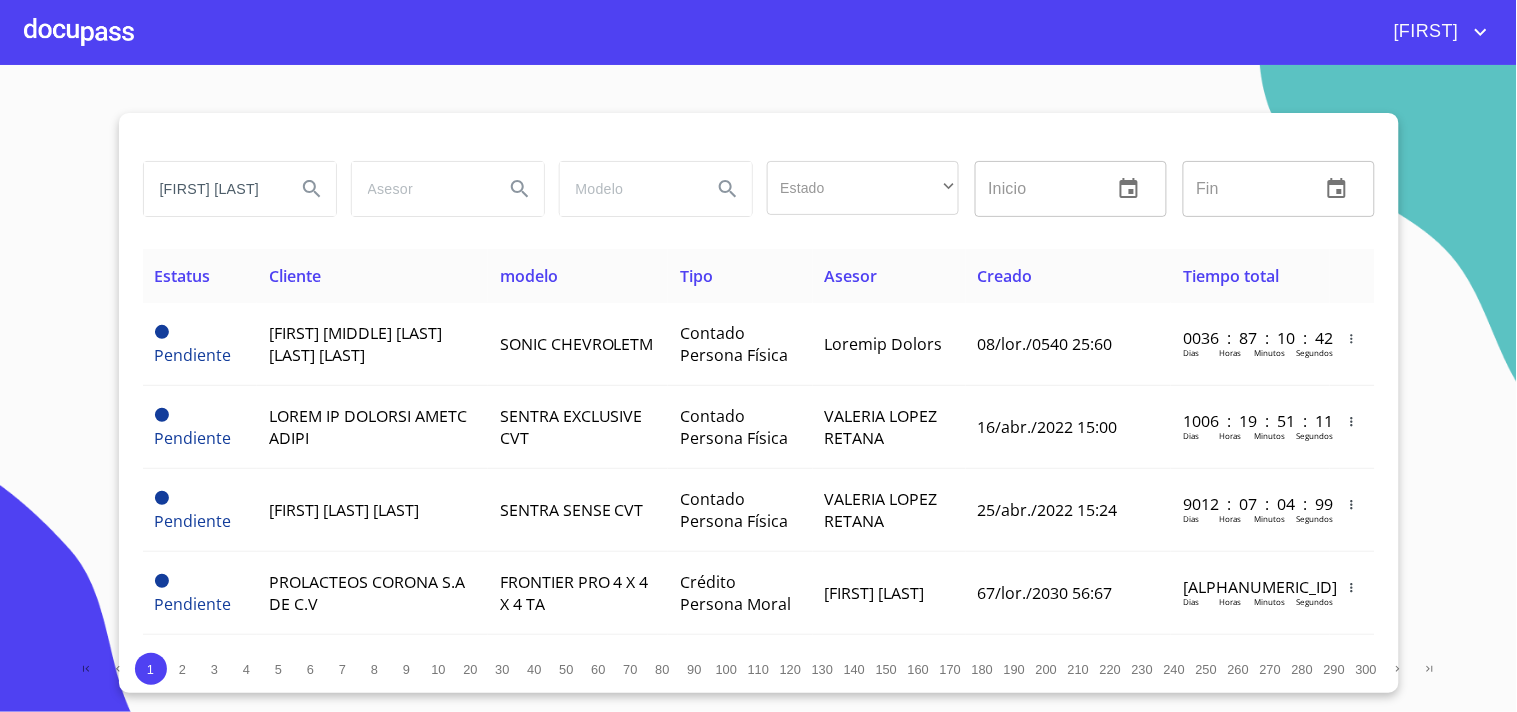 type on "[FIRST] [LAST]" 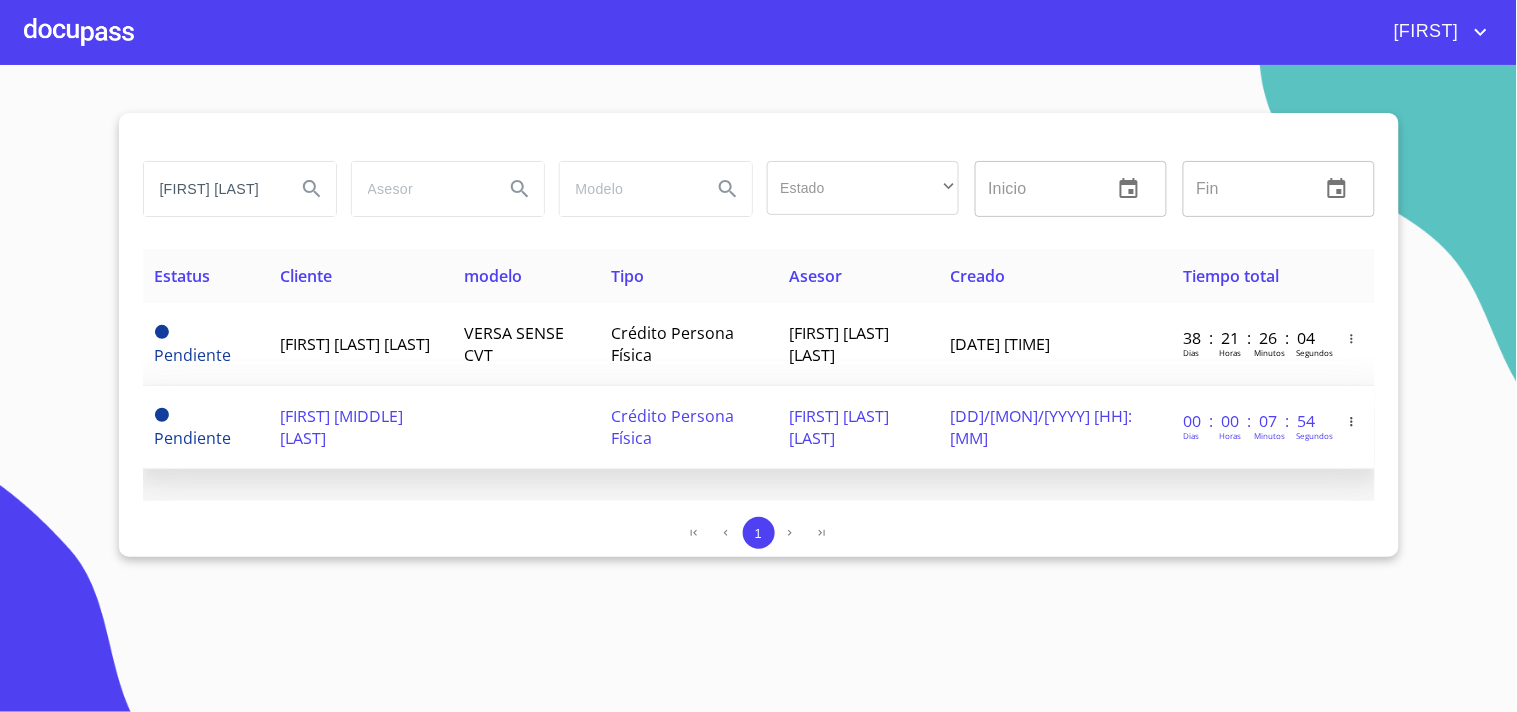 click at bounding box center (525, 344) 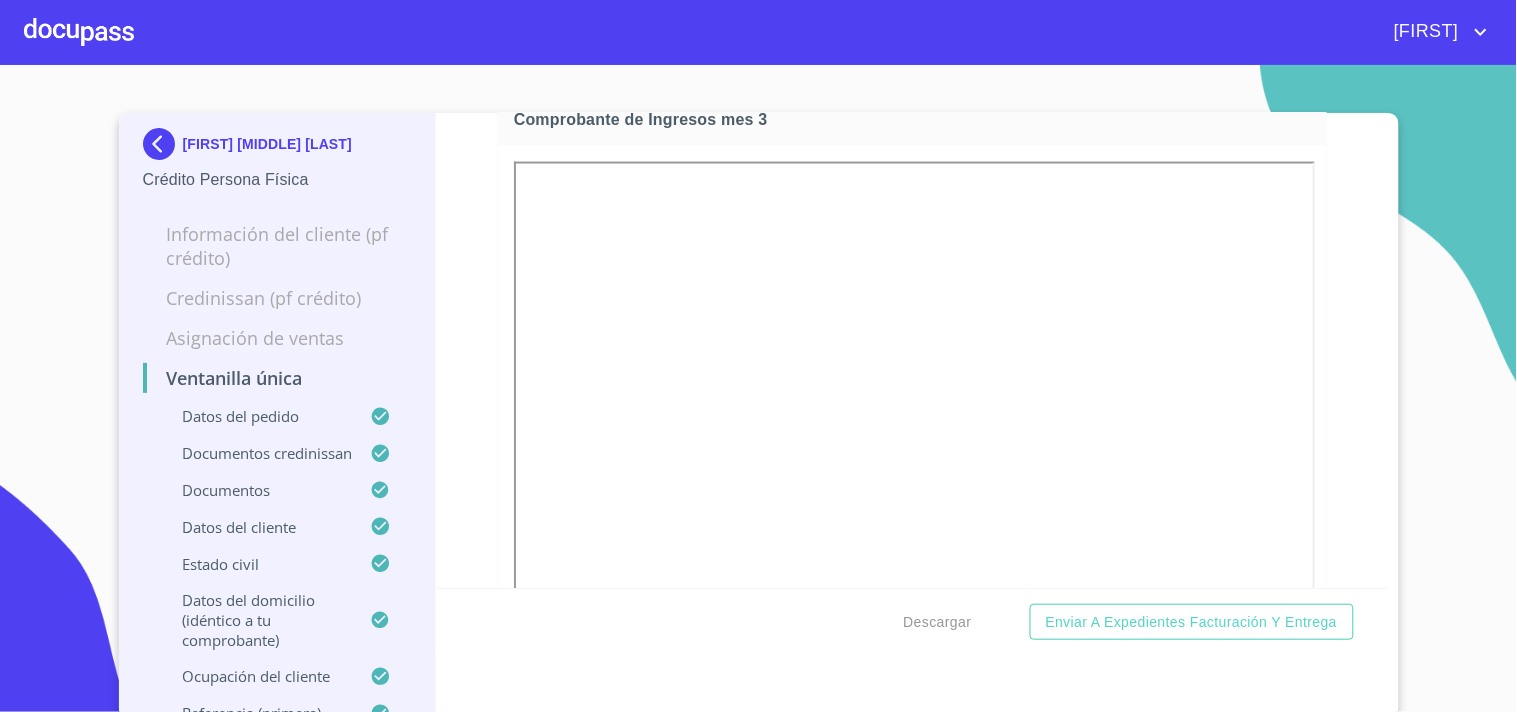 scroll, scrollTop: 4731, scrollLeft: 0, axis: vertical 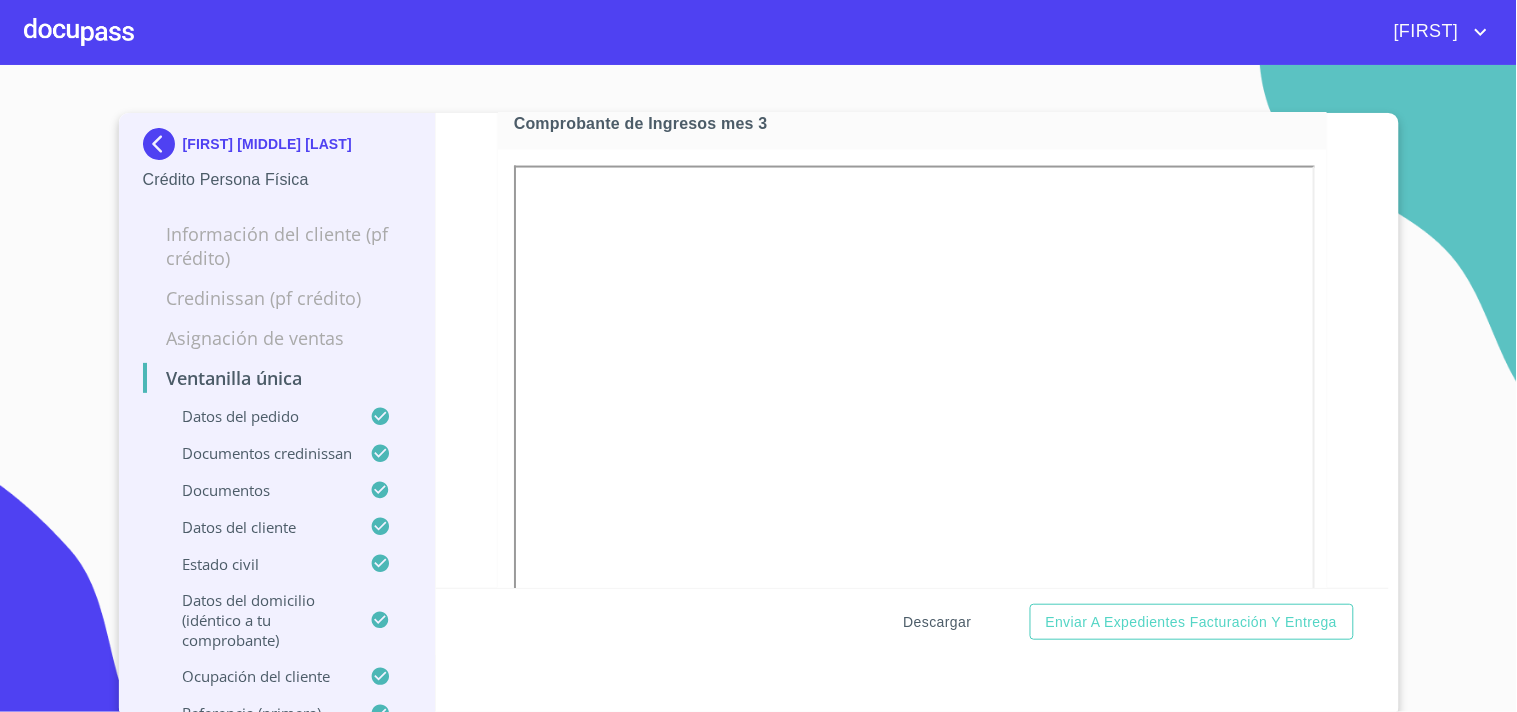 click on "Descargar" at bounding box center (938, 622) 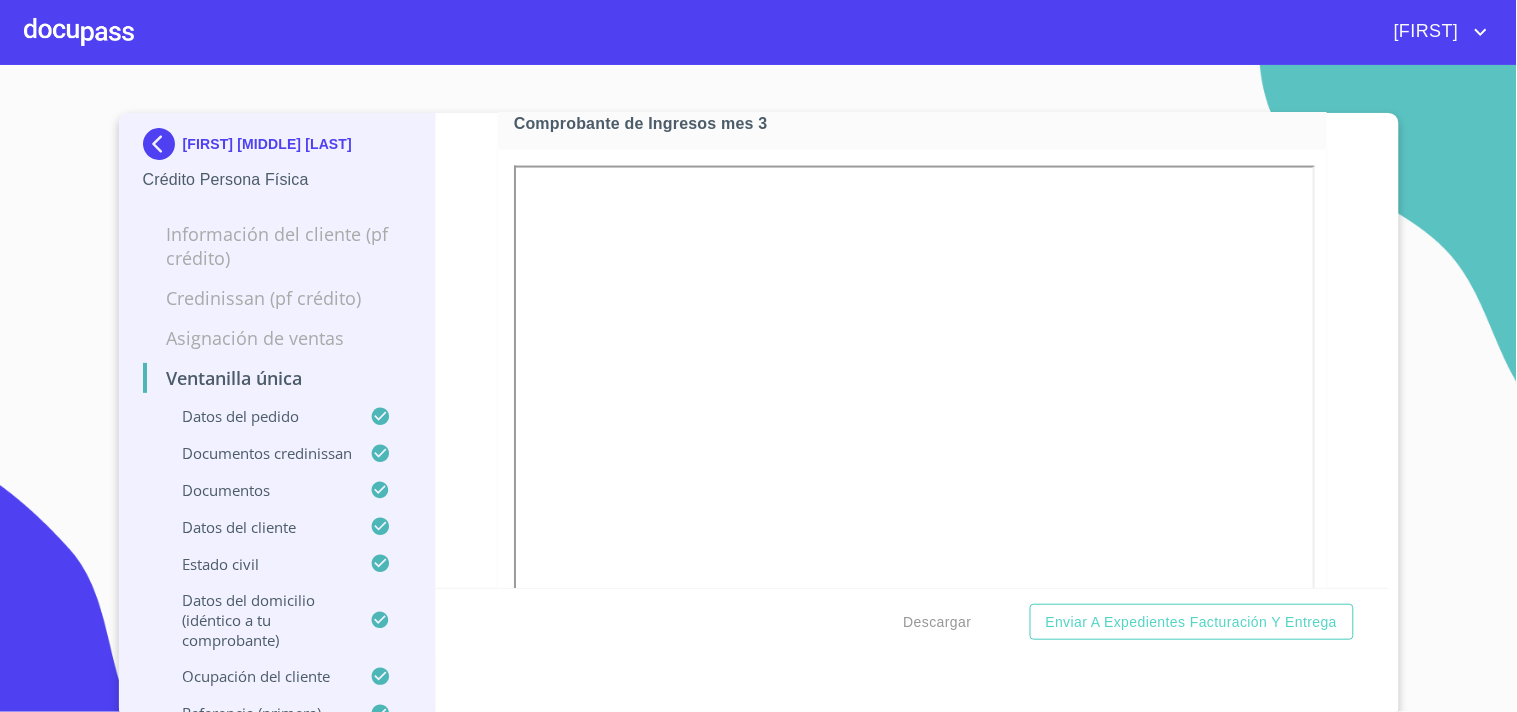 click at bounding box center [79, 32] 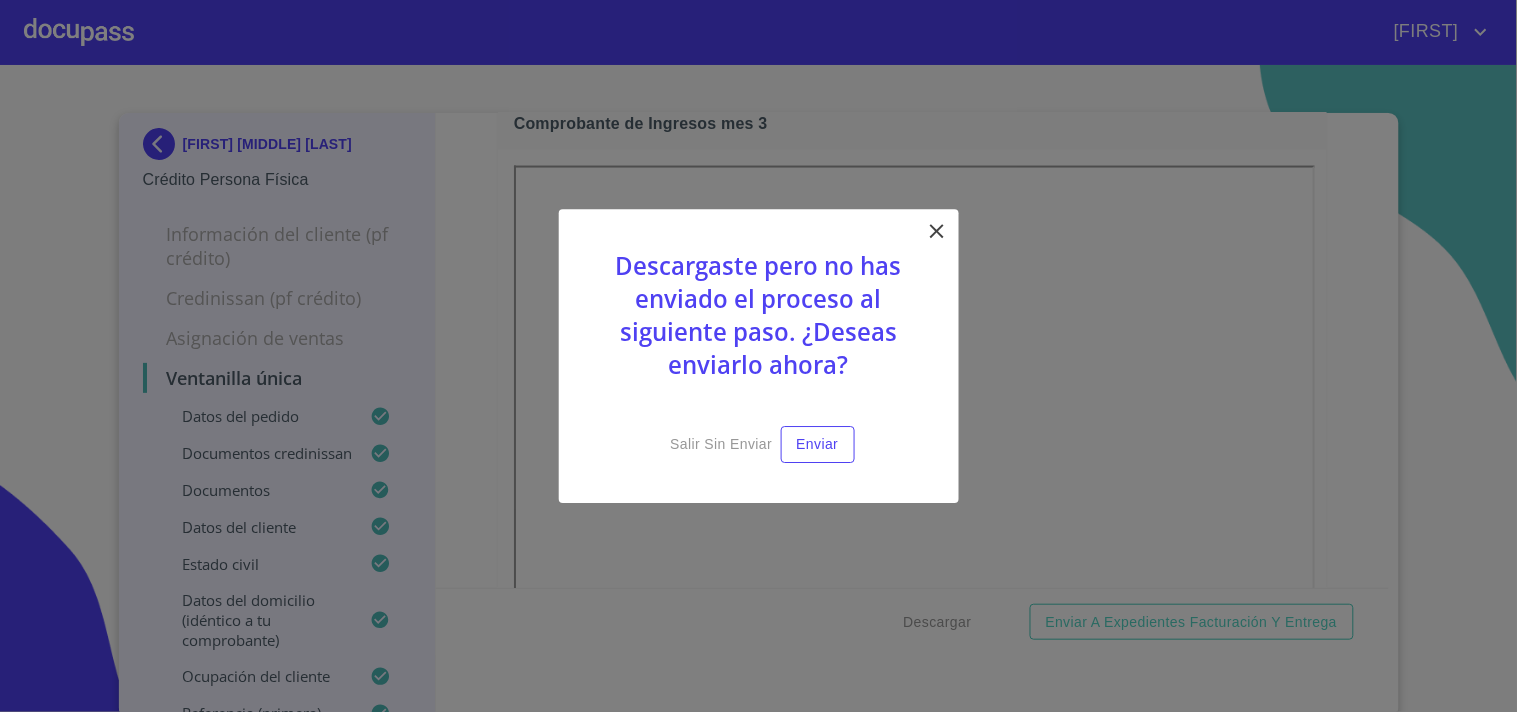 click at bounding box center [937, 231] 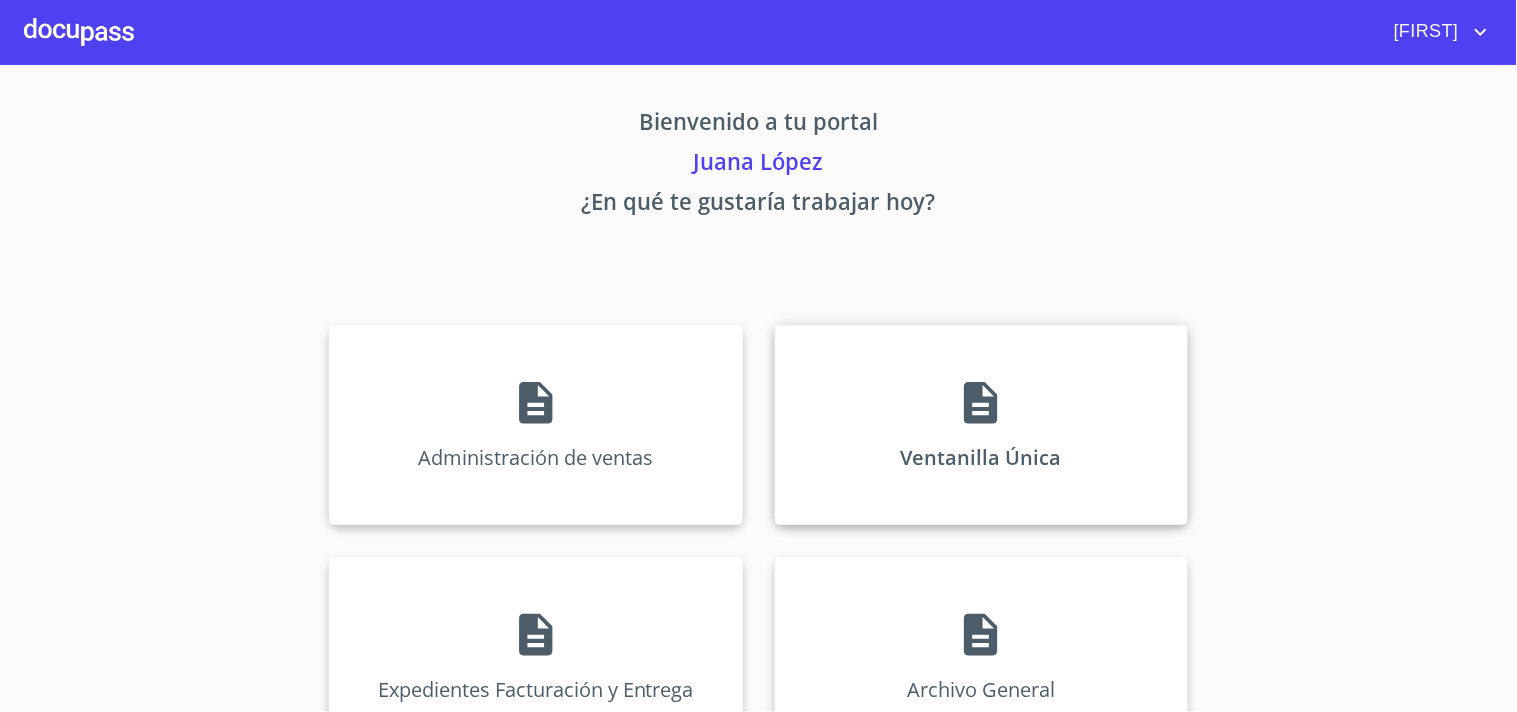 click at bounding box center [535, 403] 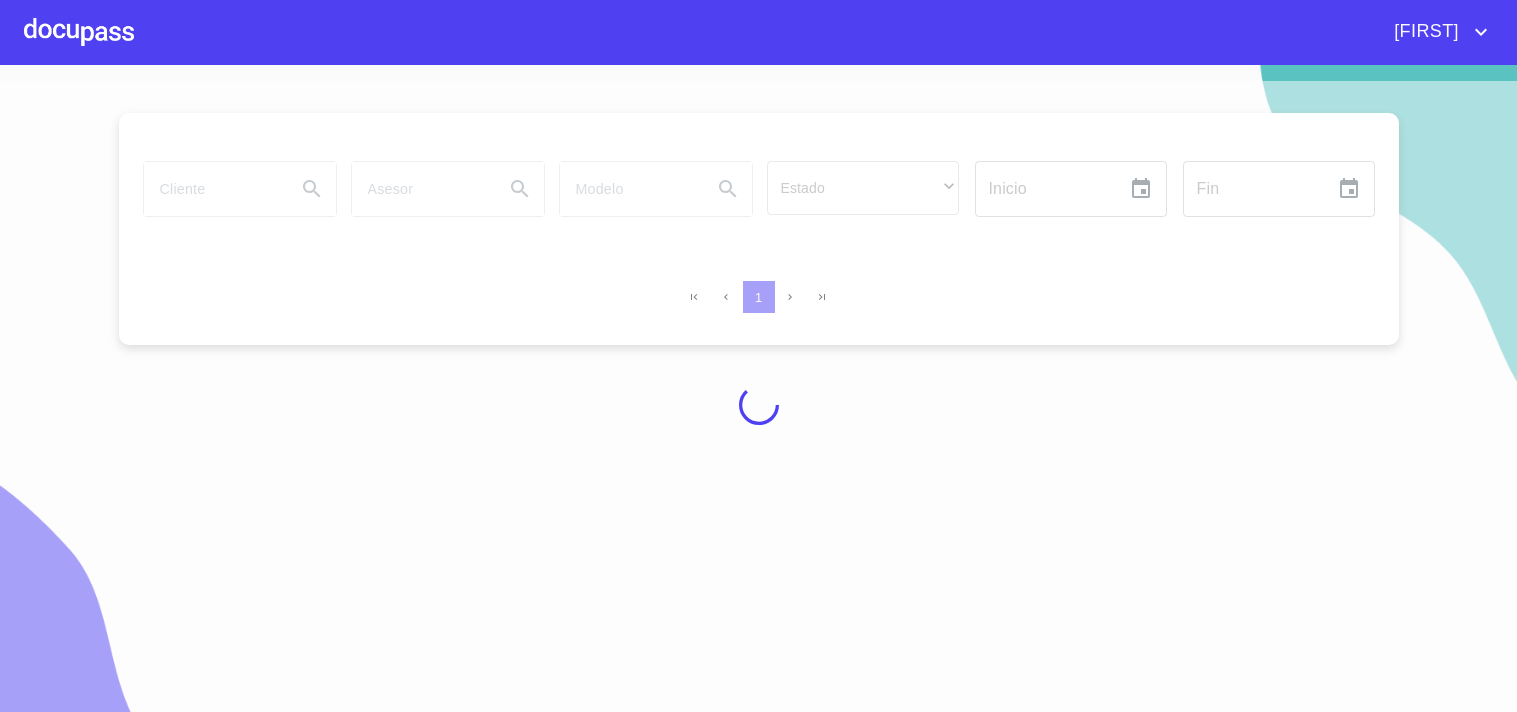 scroll, scrollTop: 0, scrollLeft: 0, axis: both 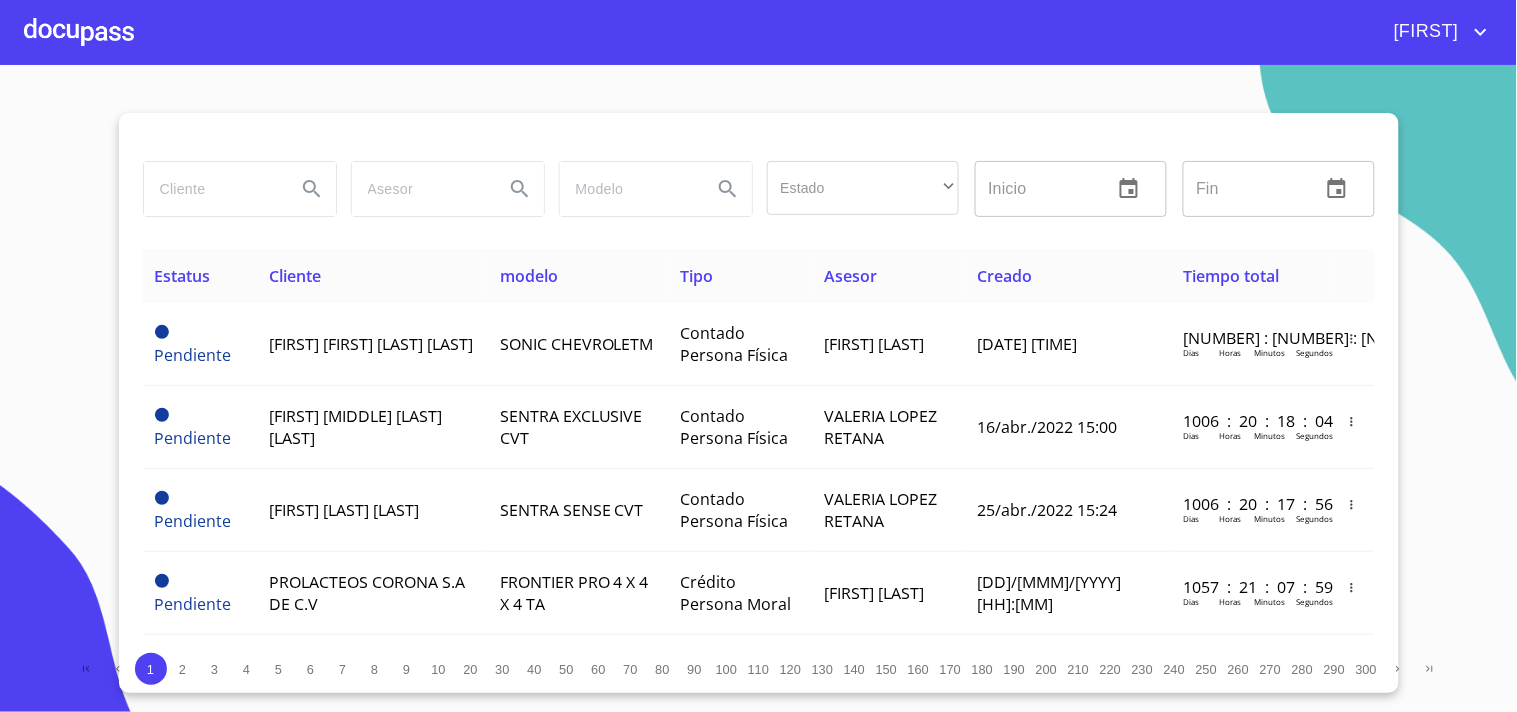 click at bounding box center [759, 137] 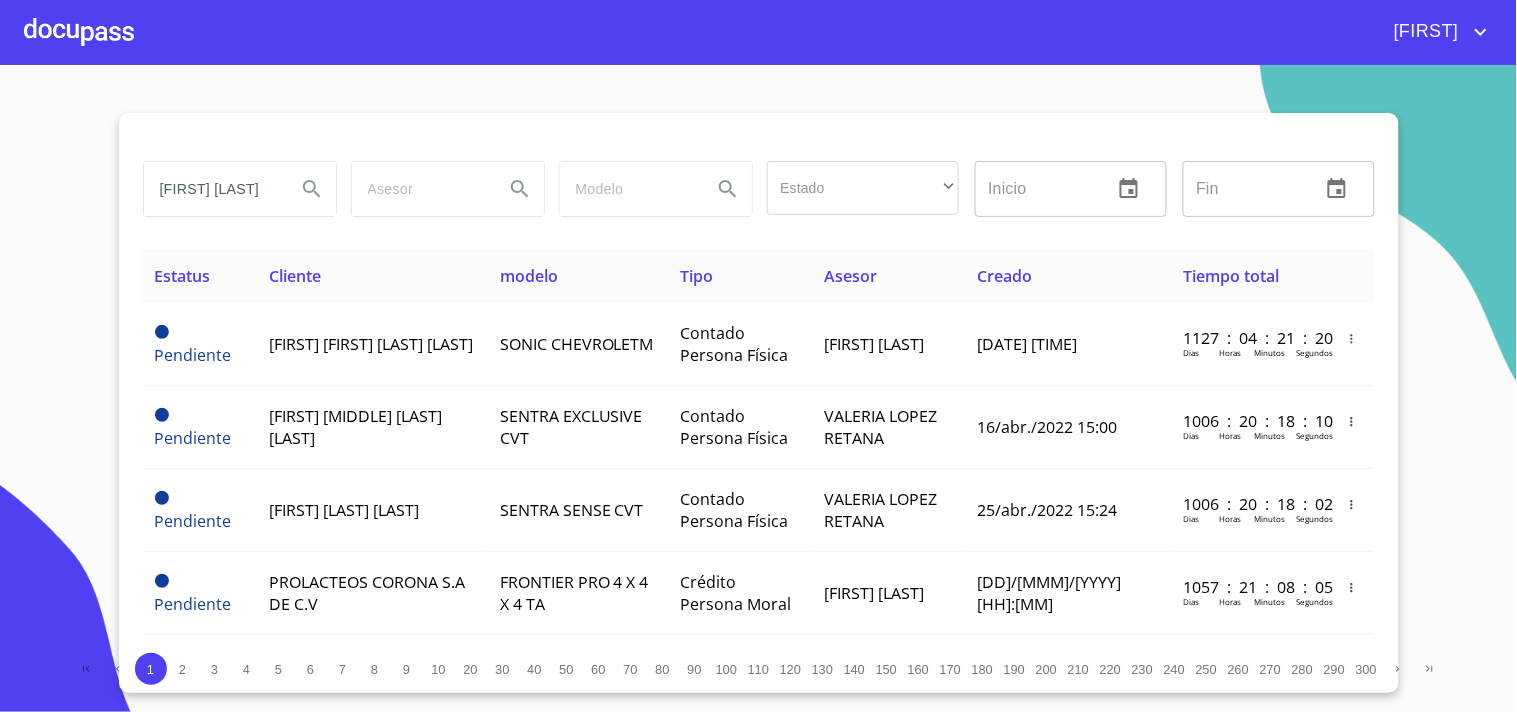 scroll, scrollTop: 0, scrollLeft: 51, axis: horizontal 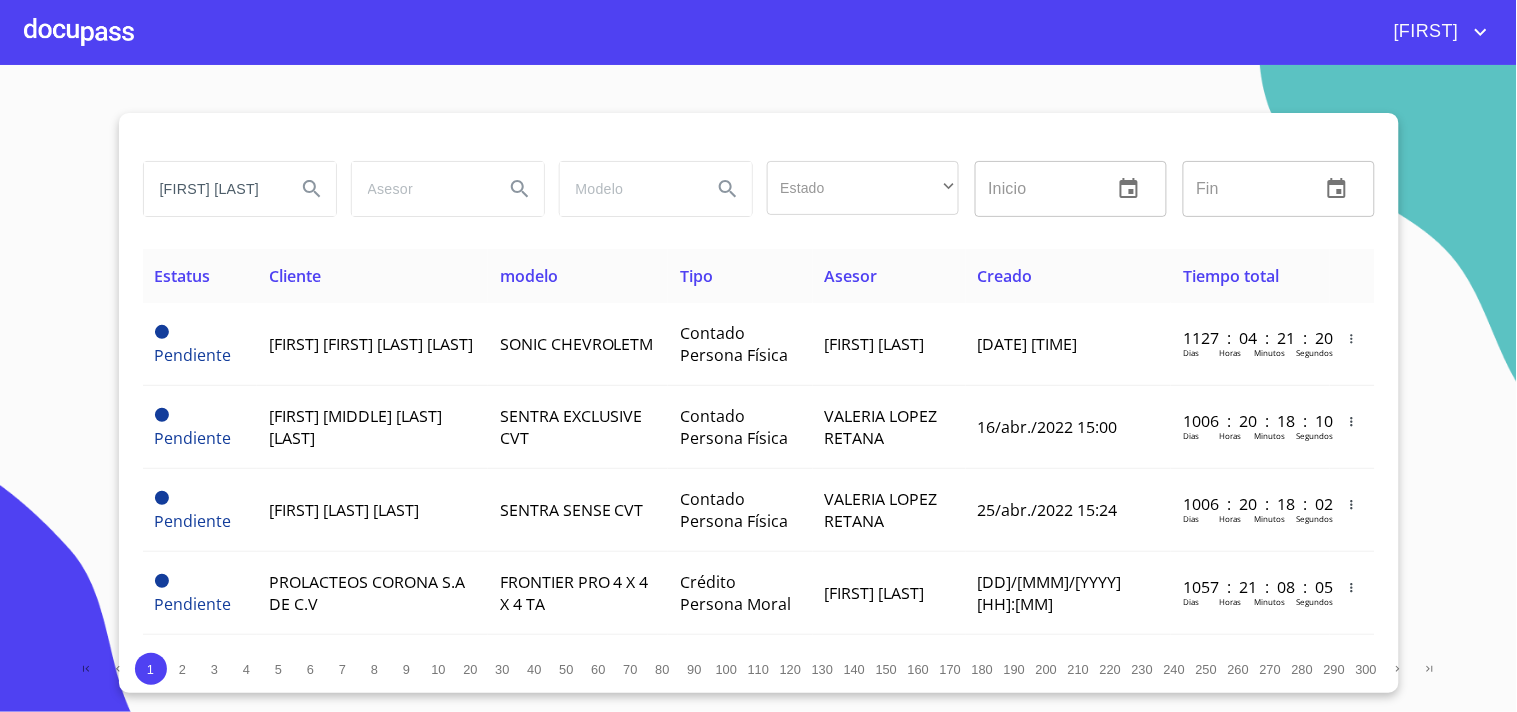 type on "[FIRST] [LAST]" 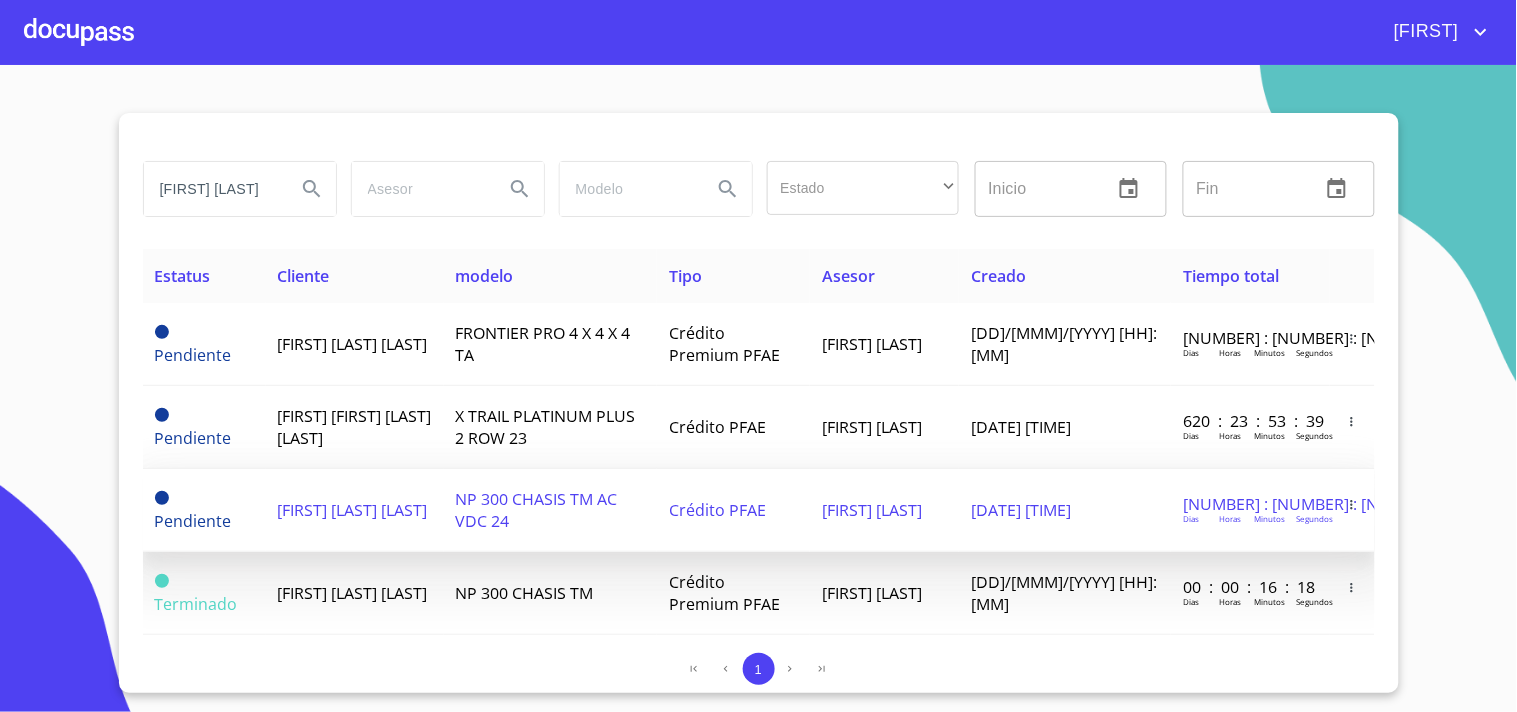 click on "NP 300 CHASIS TM AC VDC 24" at bounding box center (193, 344) 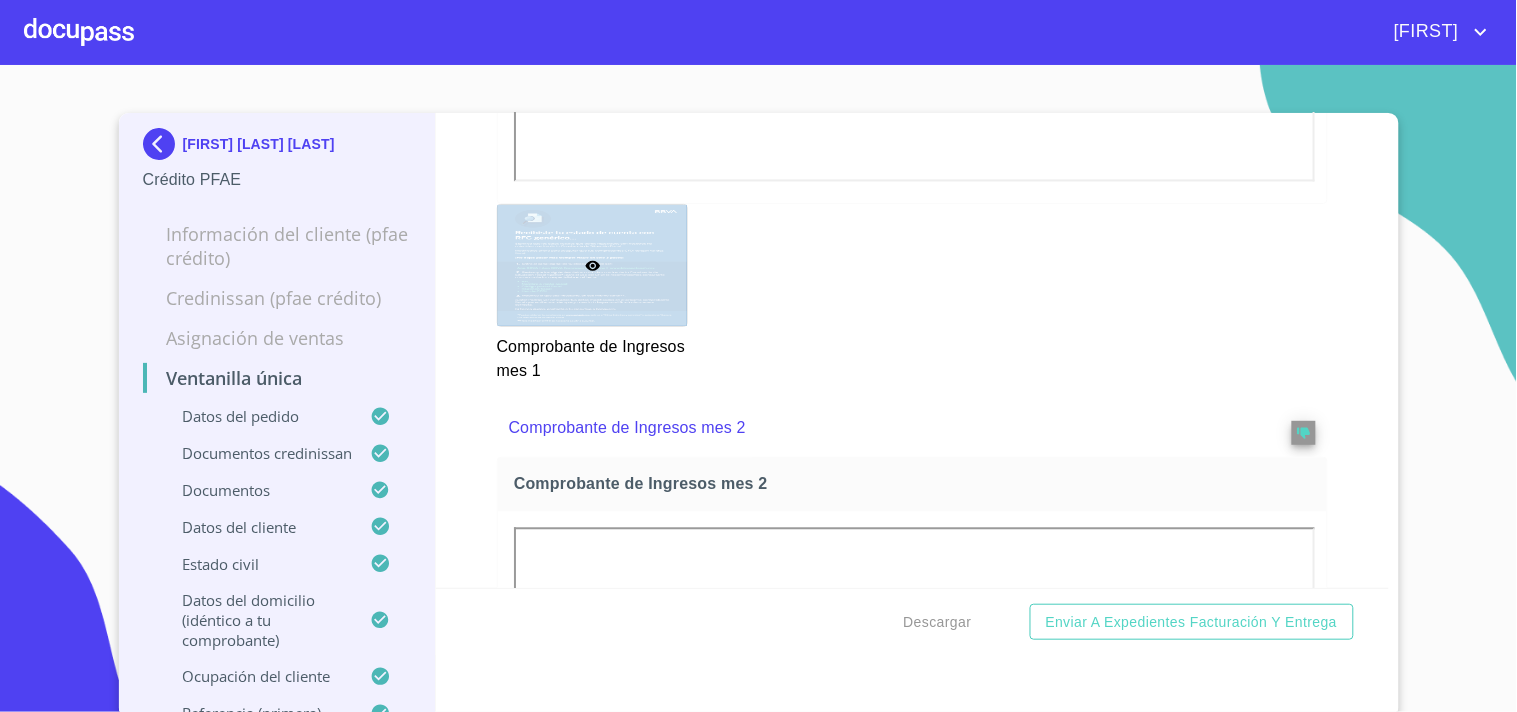 scroll, scrollTop: 3917, scrollLeft: 0, axis: vertical 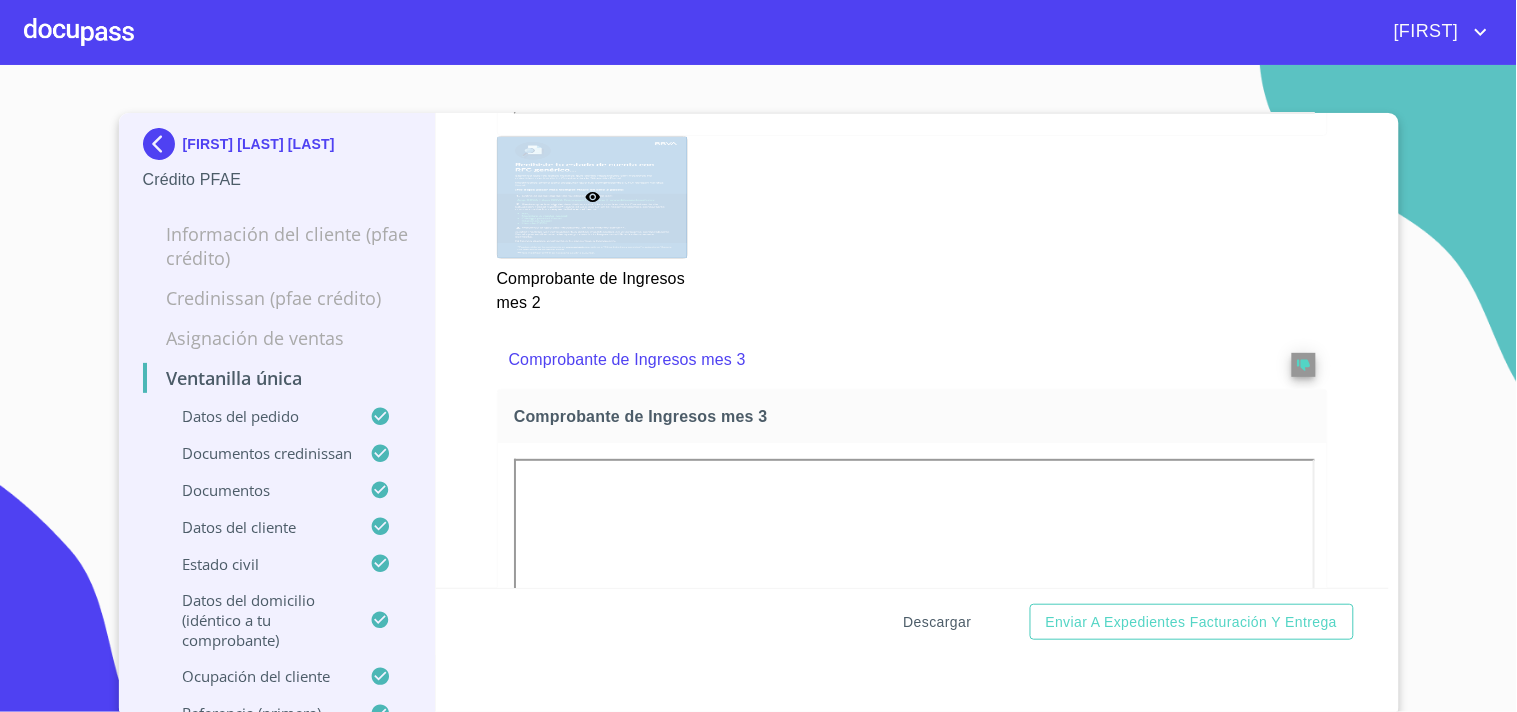 click on "Descargar" at bounding box center [938, 622] 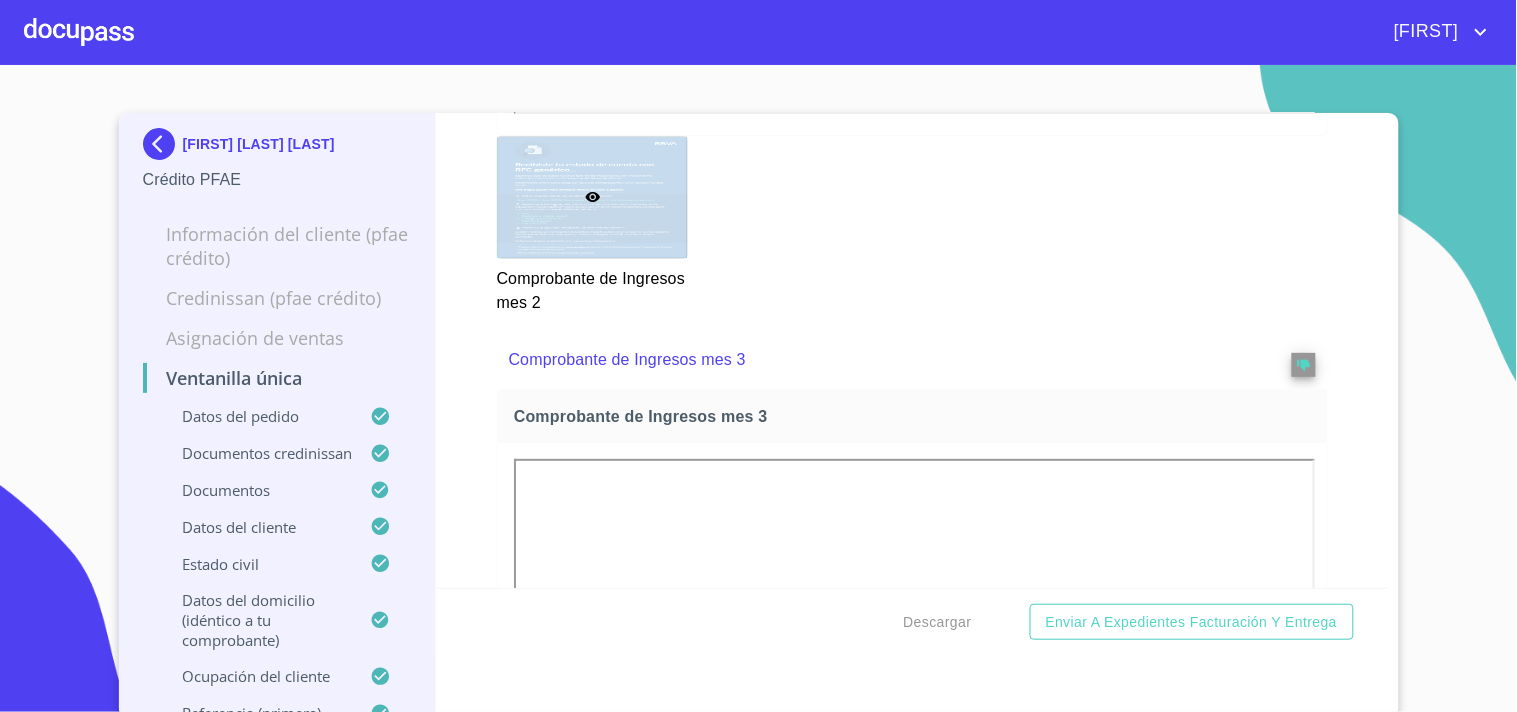 click at bounding box center (79, 32) 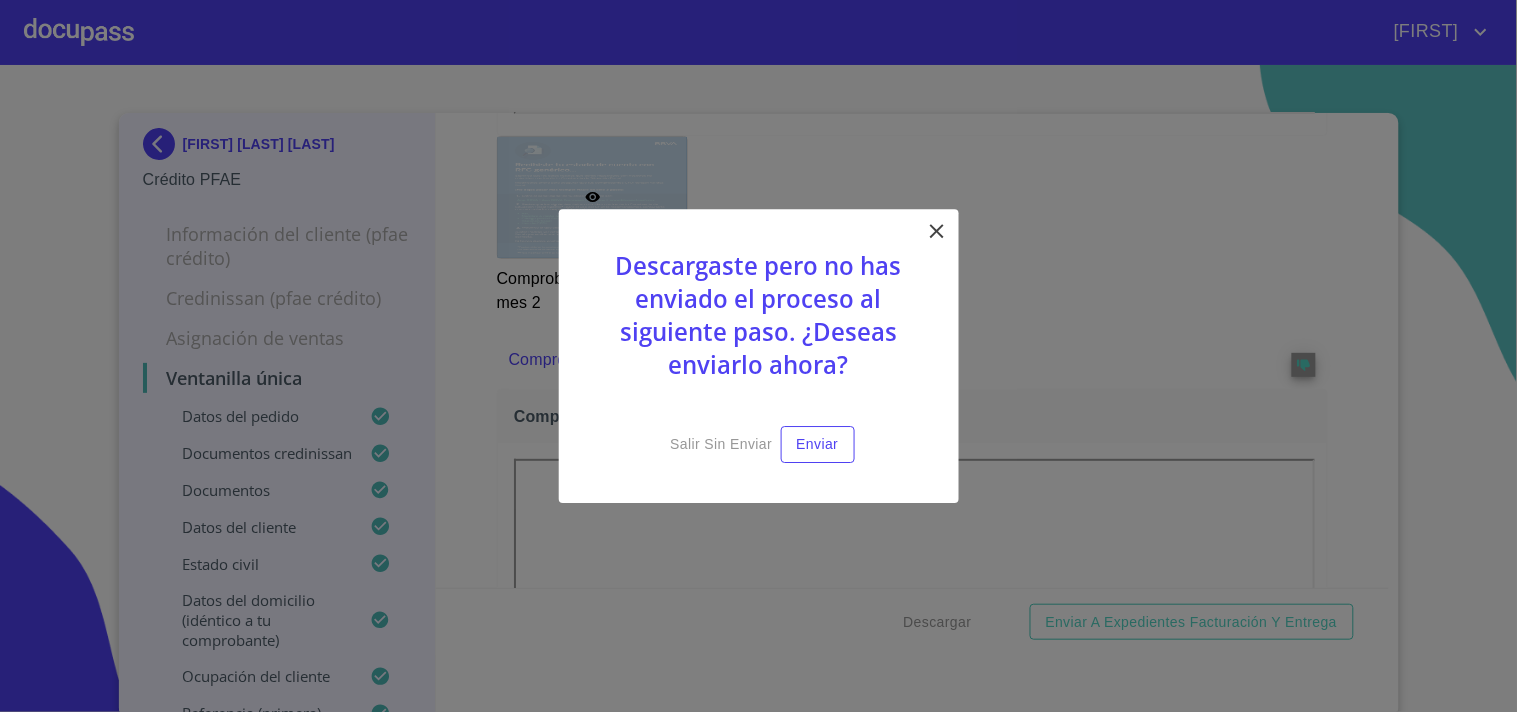 click on "Descargaste pero no has enviado el proceso al siguiente paso. ¿Deseas enviarlo ahora? Salir sin enviar Enviar" at bounding box center [759, 356] 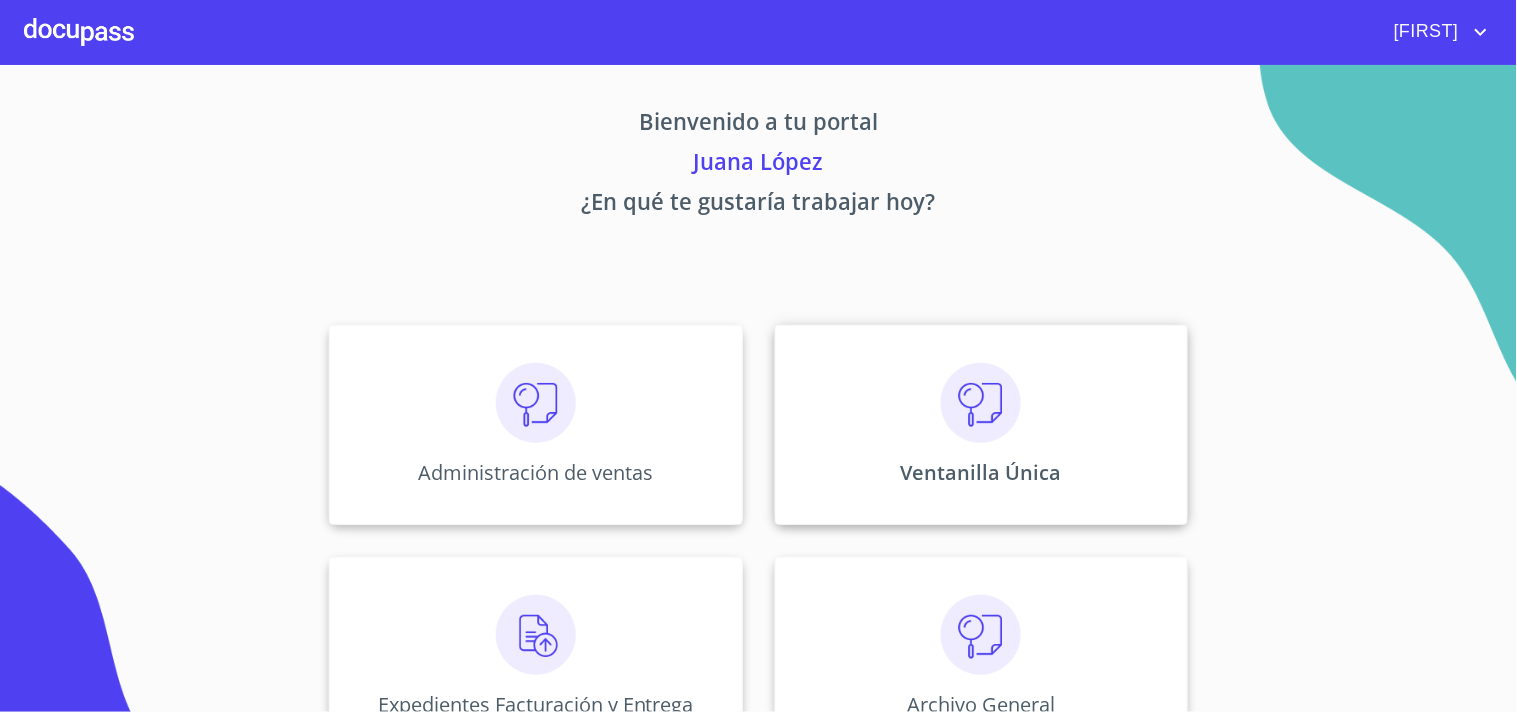 click on "Ventanilla Única" at bounding box center (535, 425) 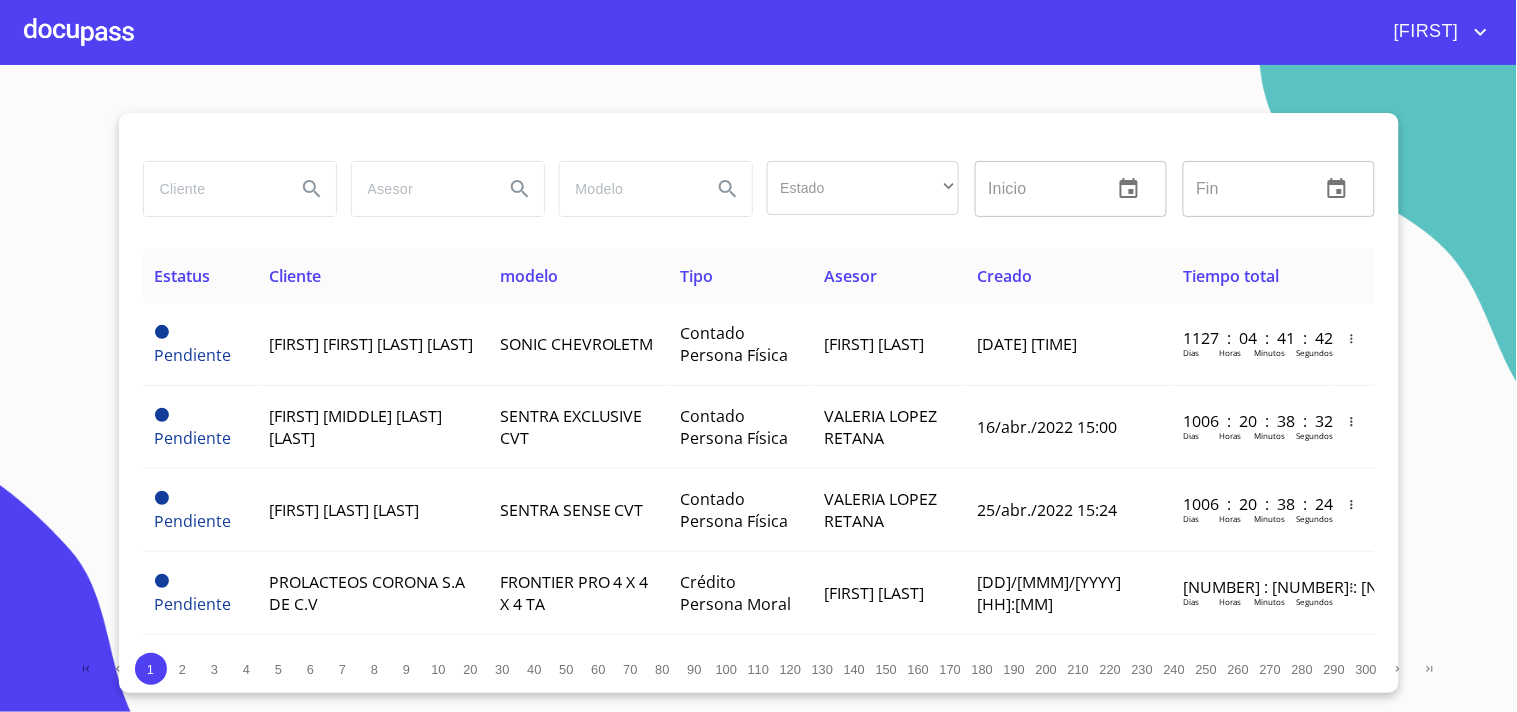 click at bounding box center [212, 189] 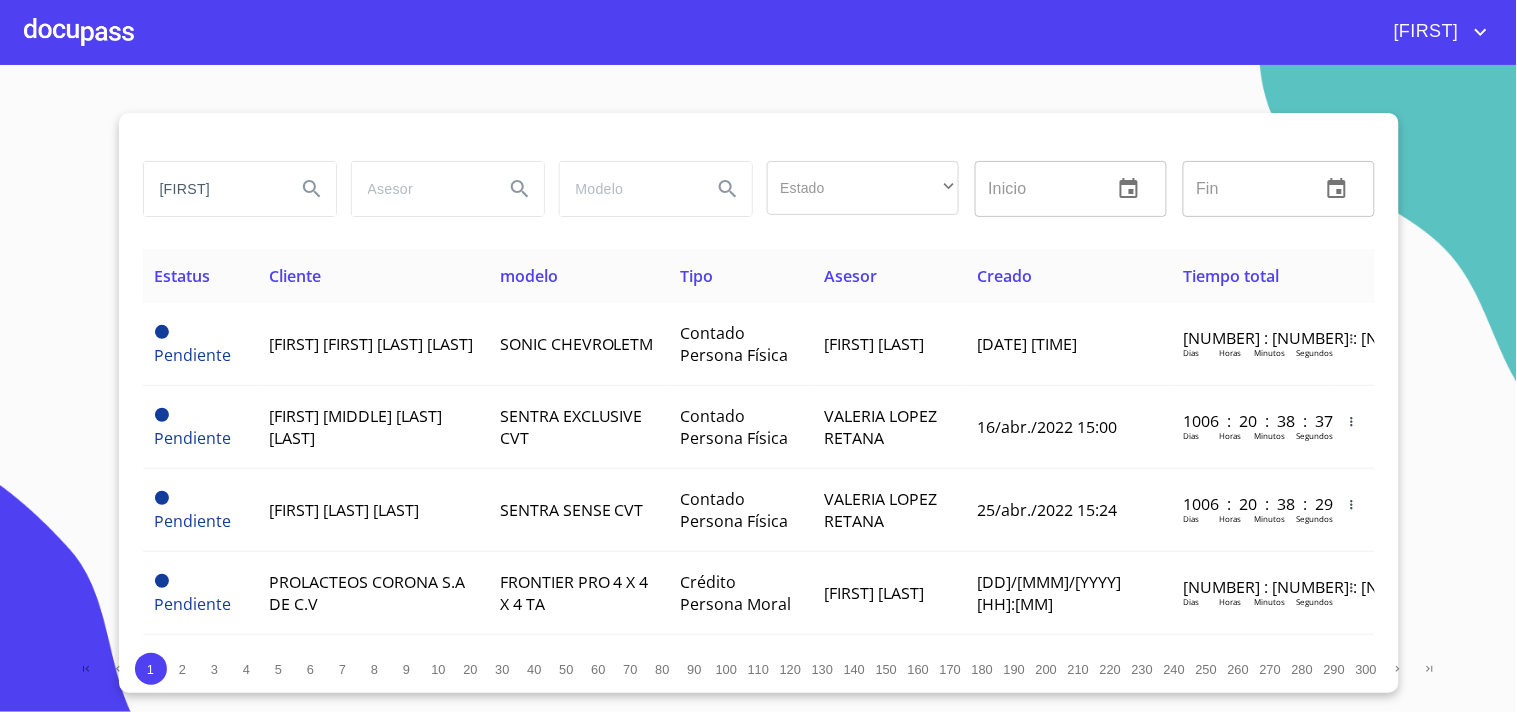 type on "[FIRST]" 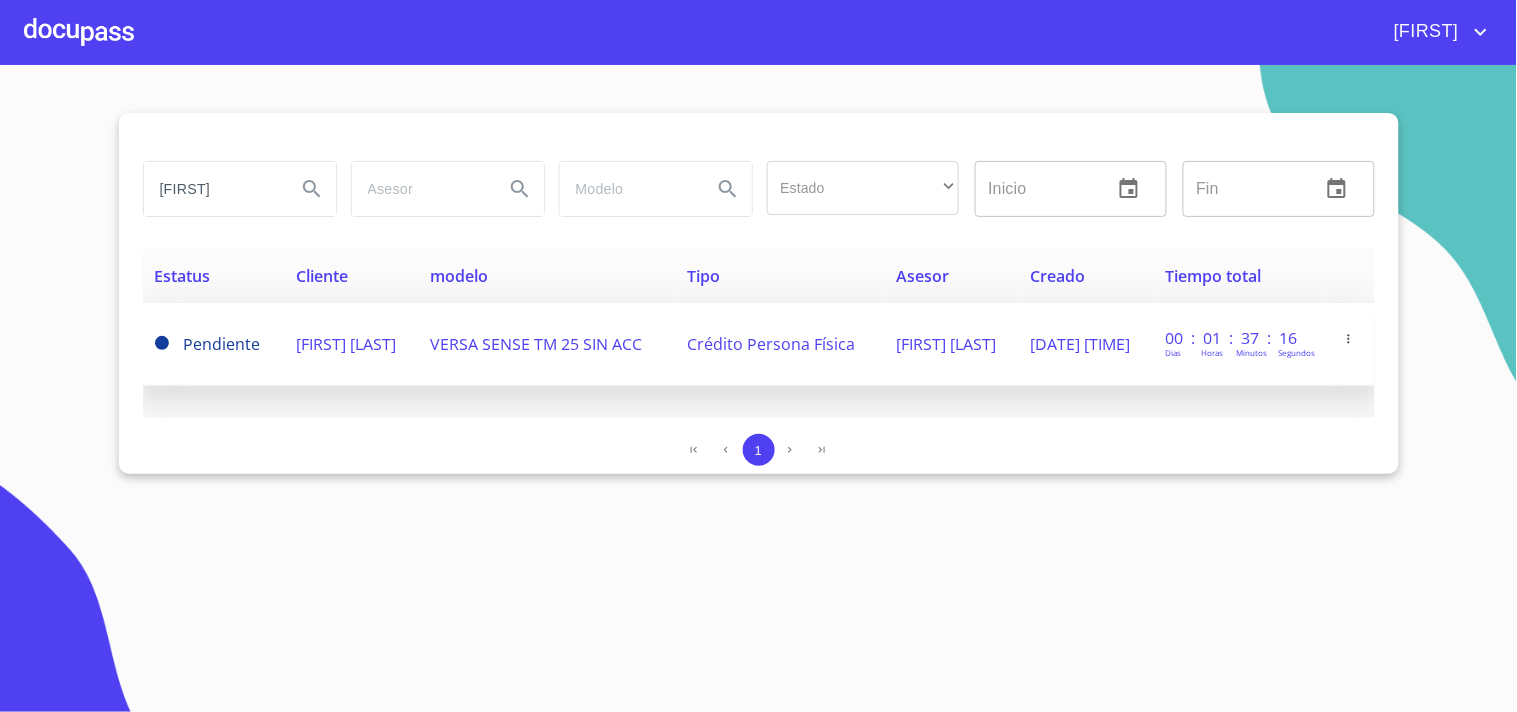click on "[FIRST] [LAST]" at bounding box center (351, 344) 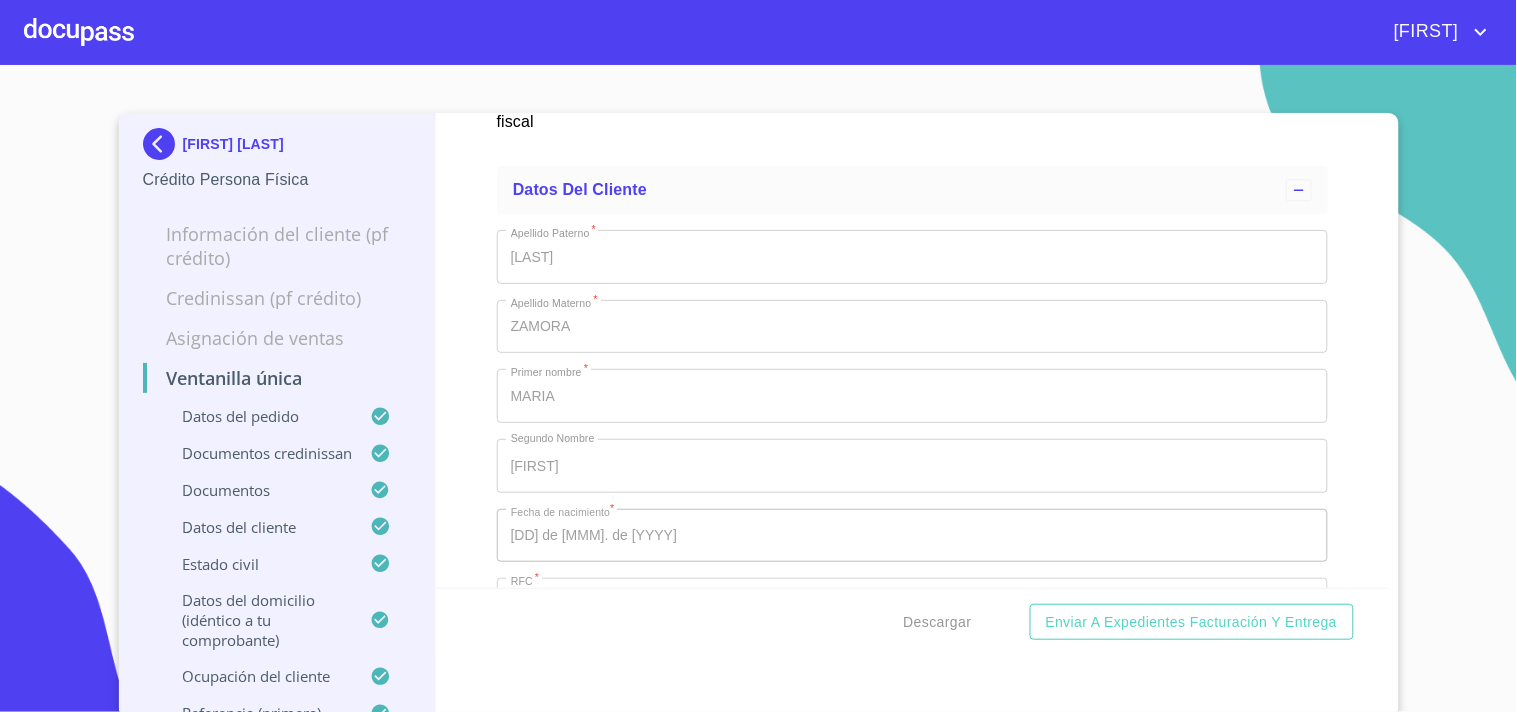scroll, scrollTop: 2198, scrollLeft: 0, axis: vertical 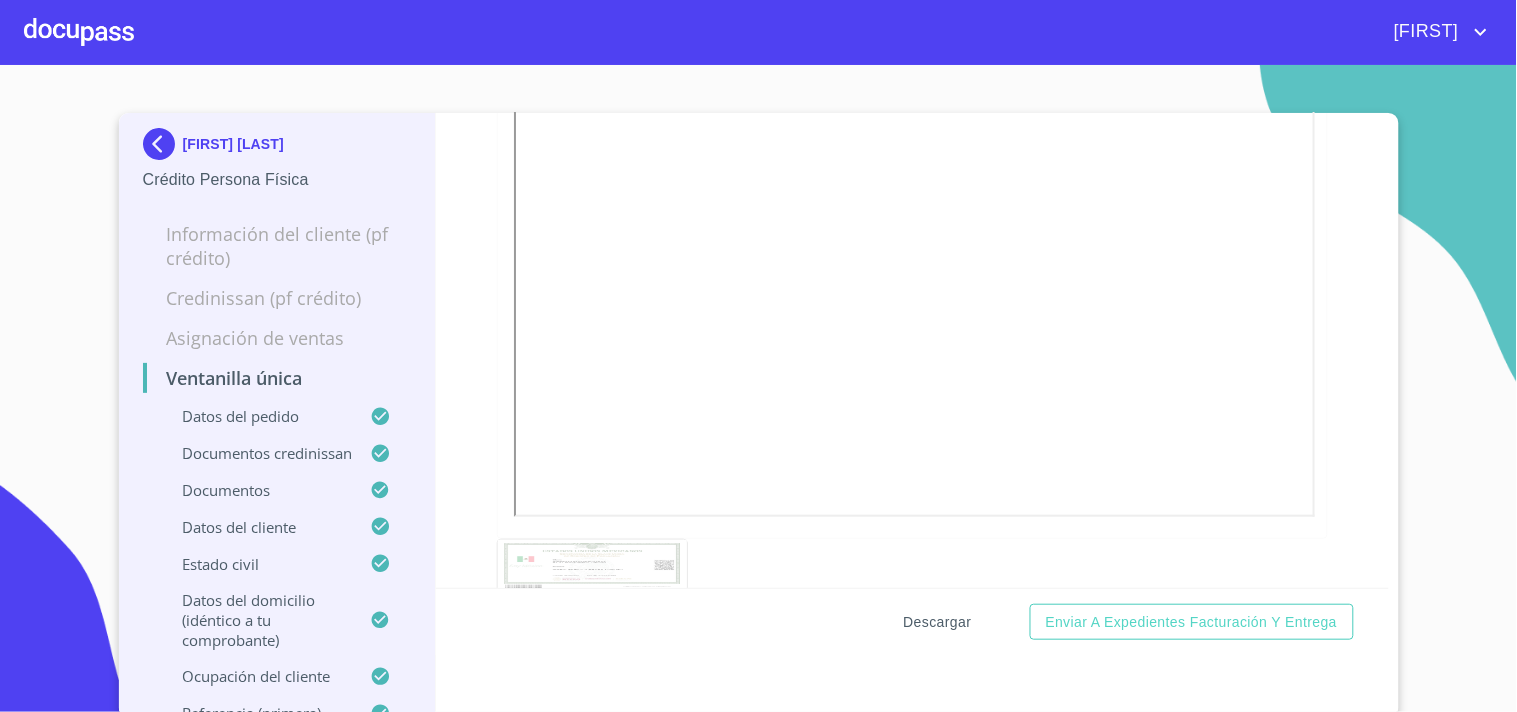 click on "Descargar" at bounding box center (938, 622) 